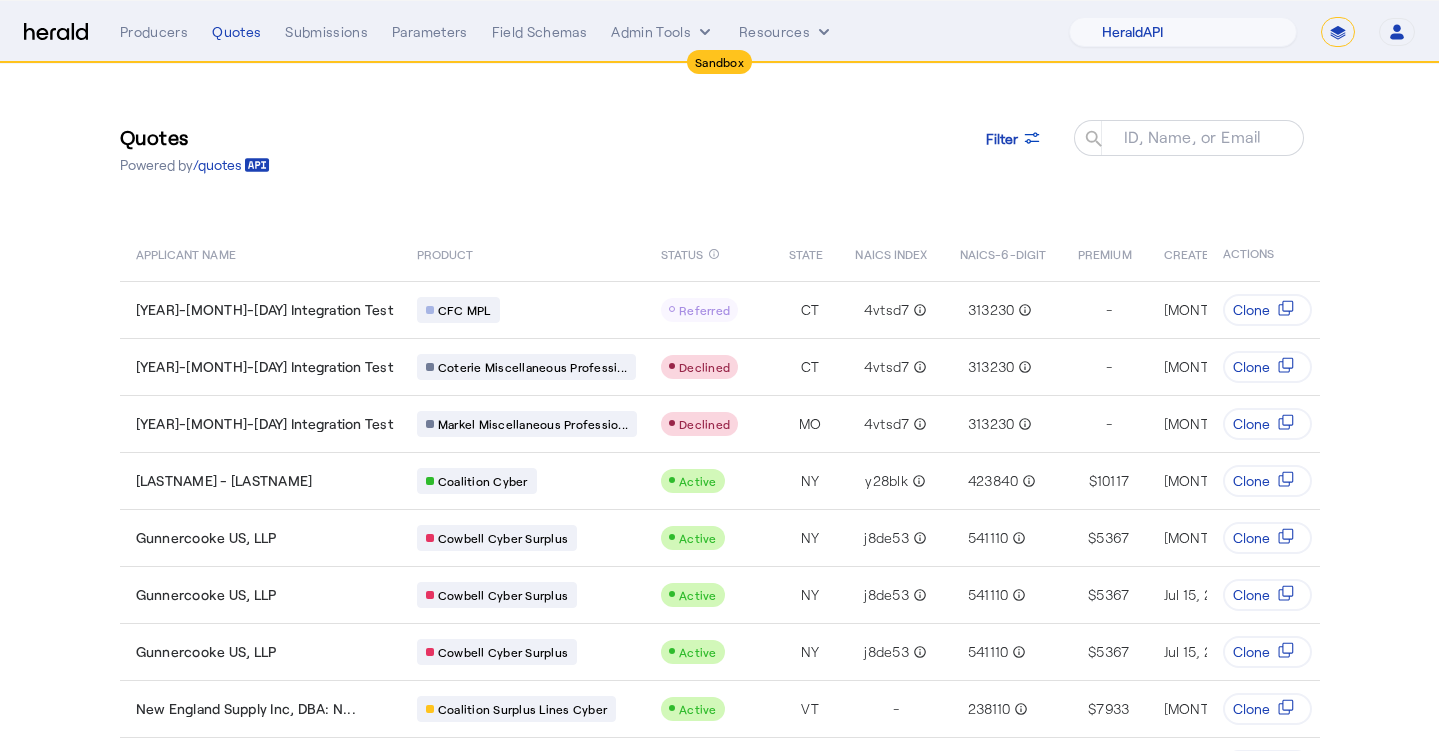select on "pfm_2v8p_herald_api" 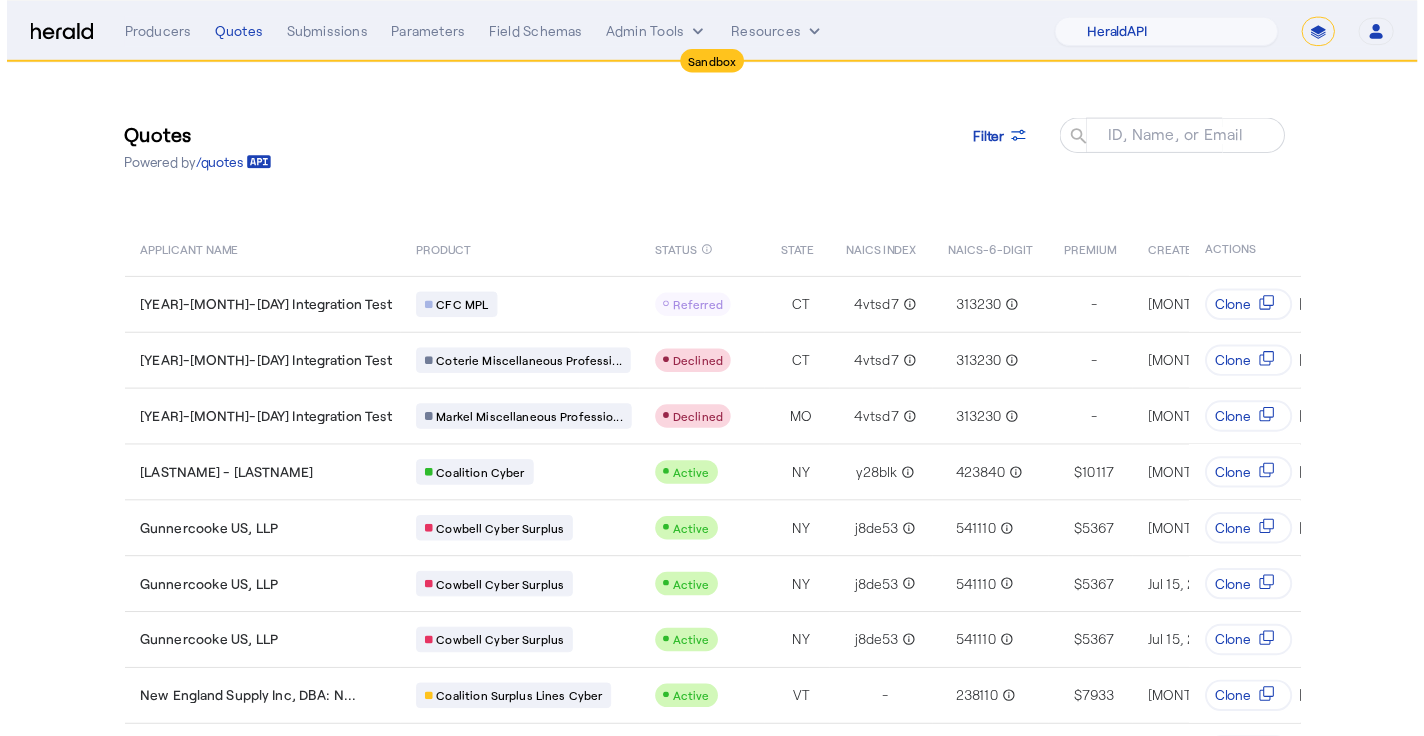 scroll, scrollTop: 0, scrollLeft: 0, axis: both 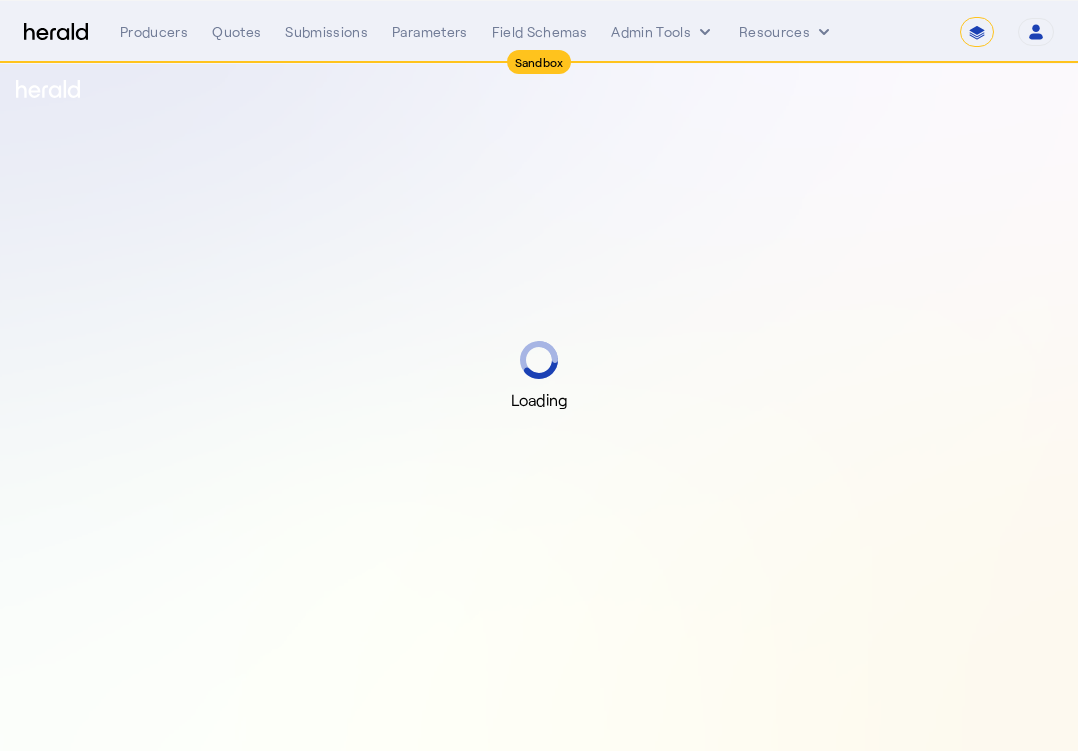 select on "*******" 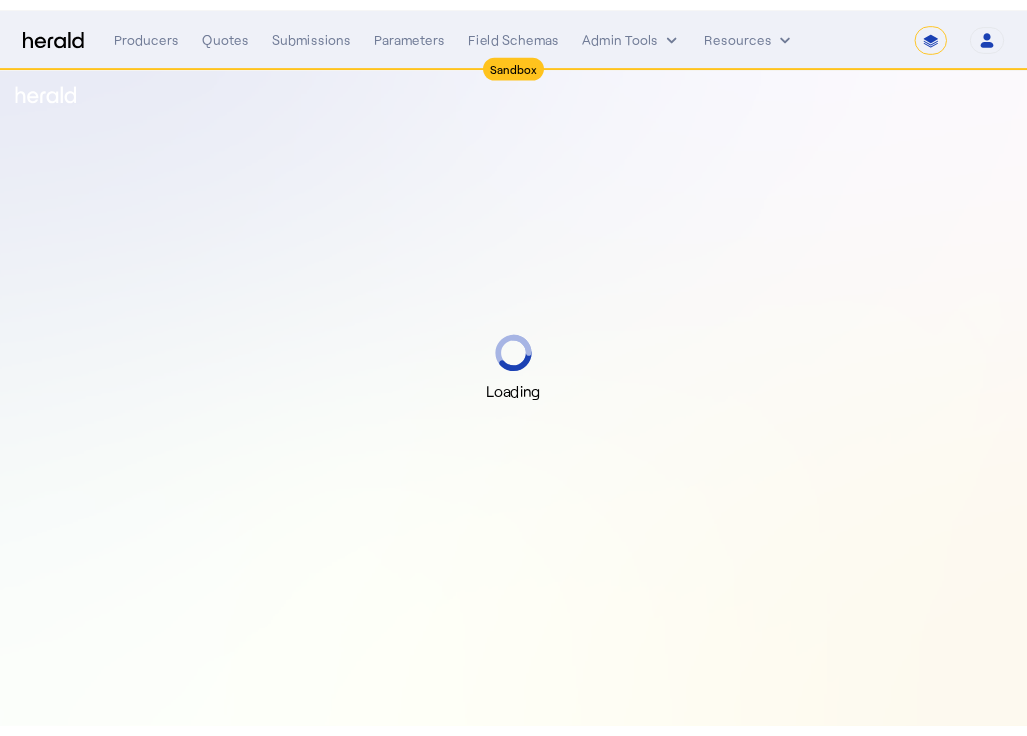 scroll, scrollTop: 0, scrollLeft: 0, axis: both 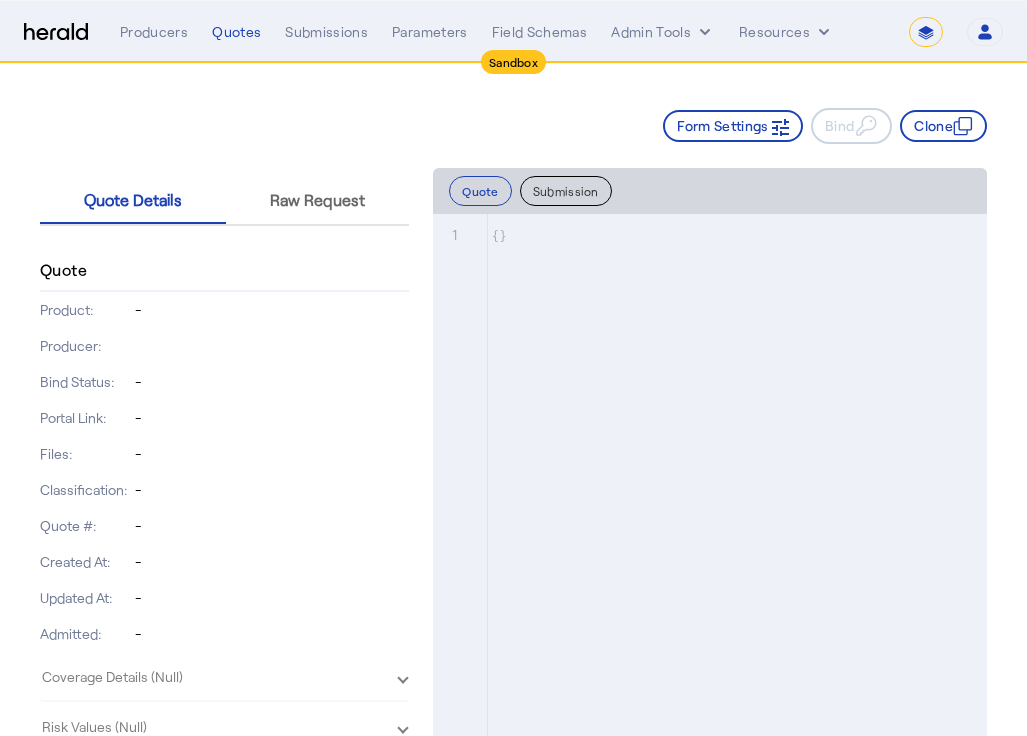 click on "Form Settings     Bind     Clone" 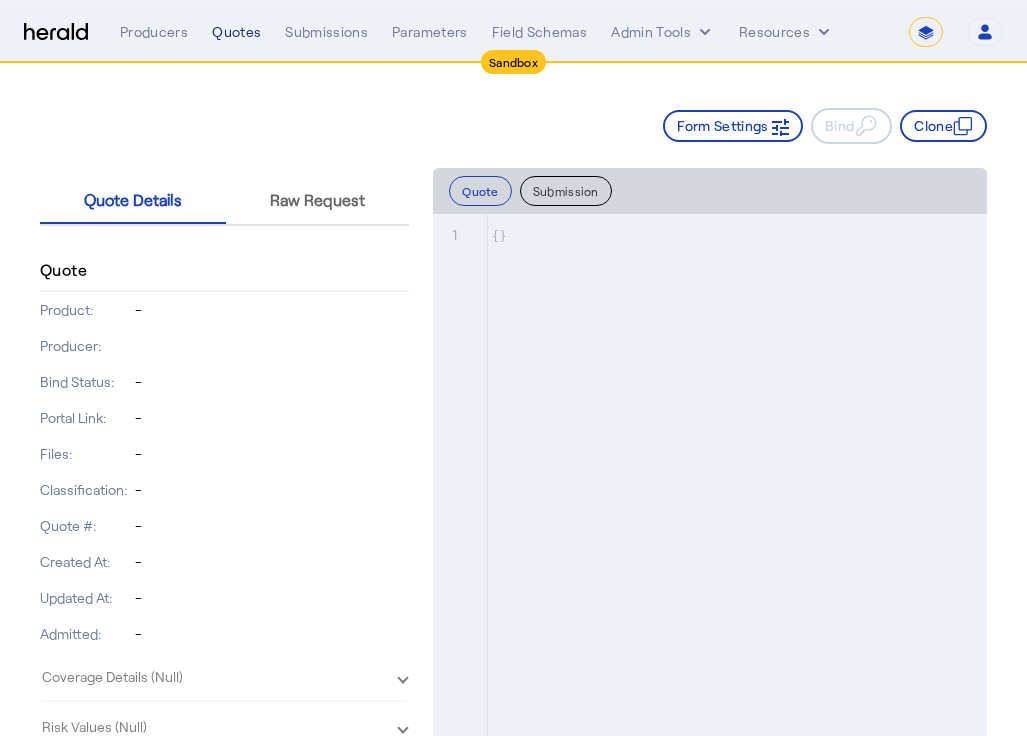 click on "Quotes" at bounding box center (236, 32) 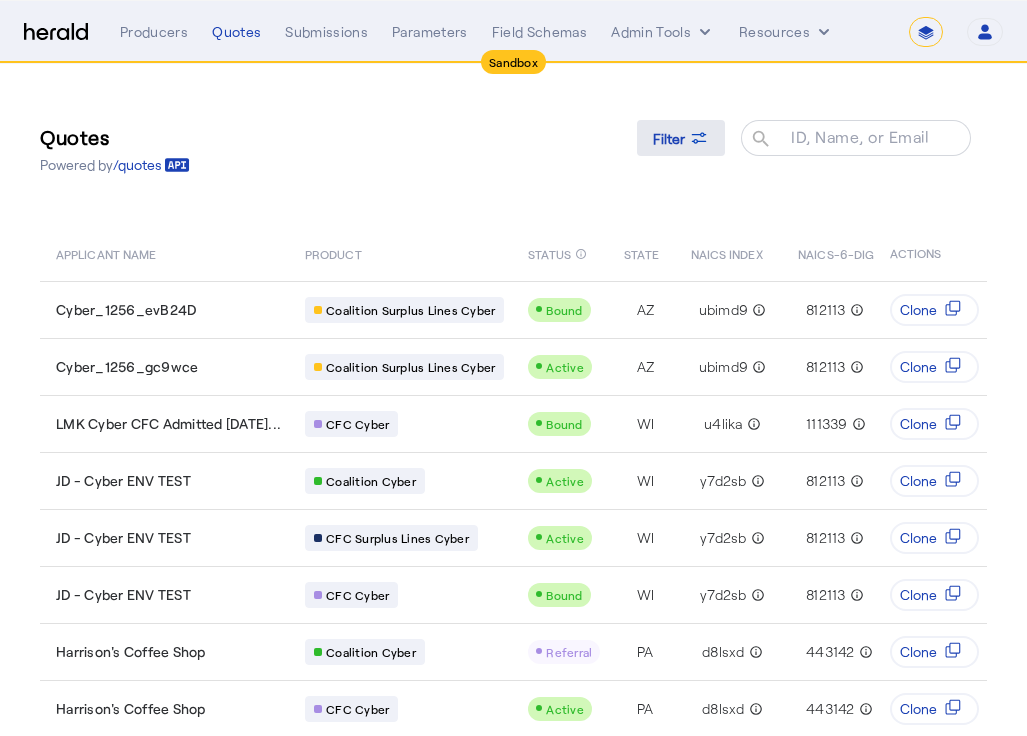 click 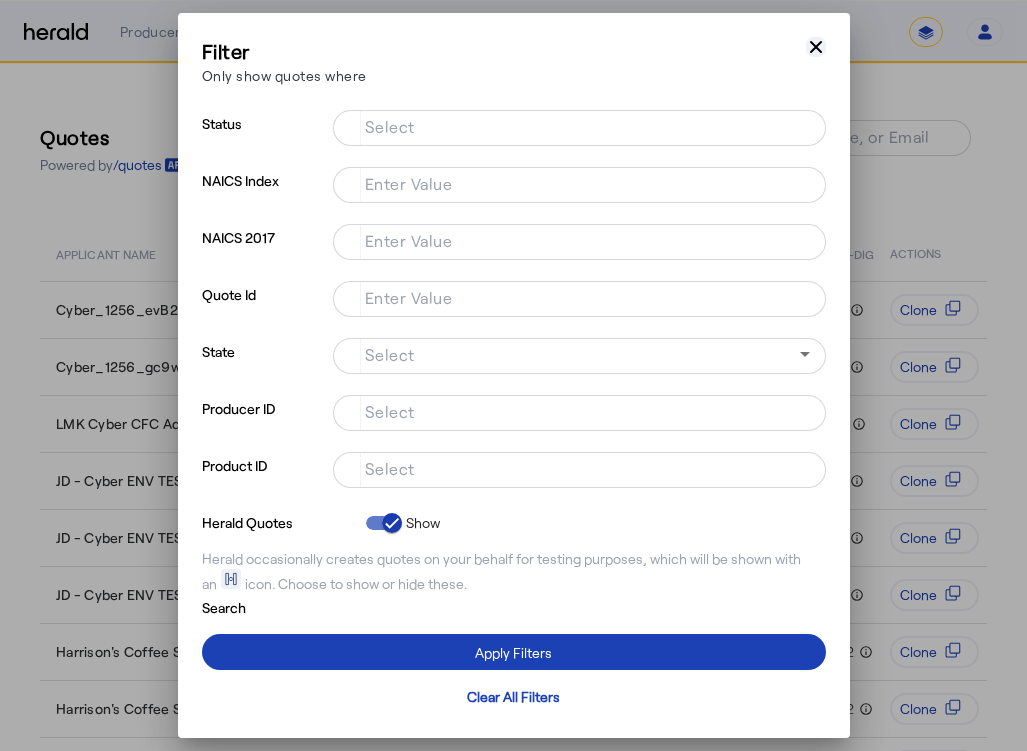 click 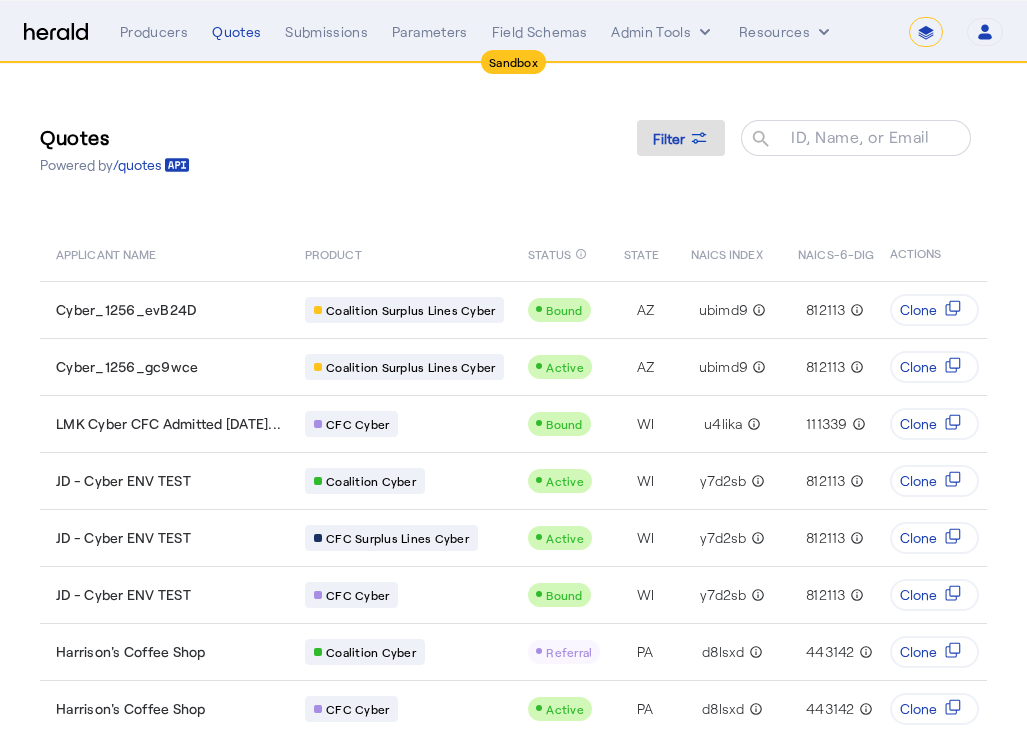 drag, startPoint x: 496, startPoint y: 177, endPoint x: 512, endPoint y: 169, distance: 17.888544 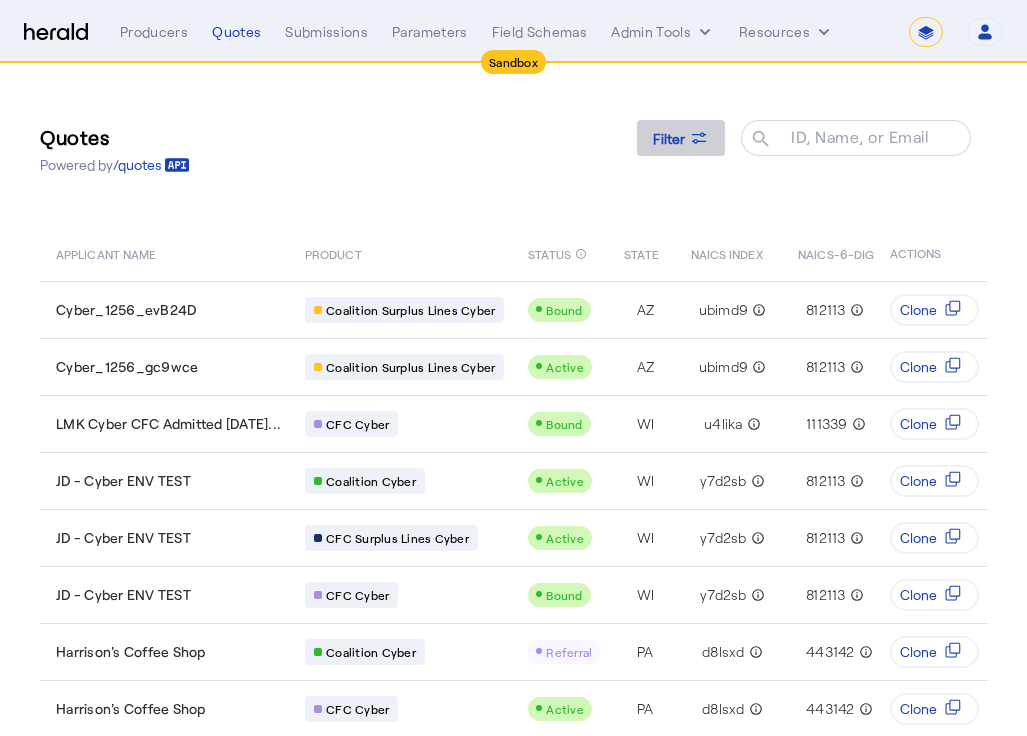 click on "Filter" at bounding box center (681, 138) 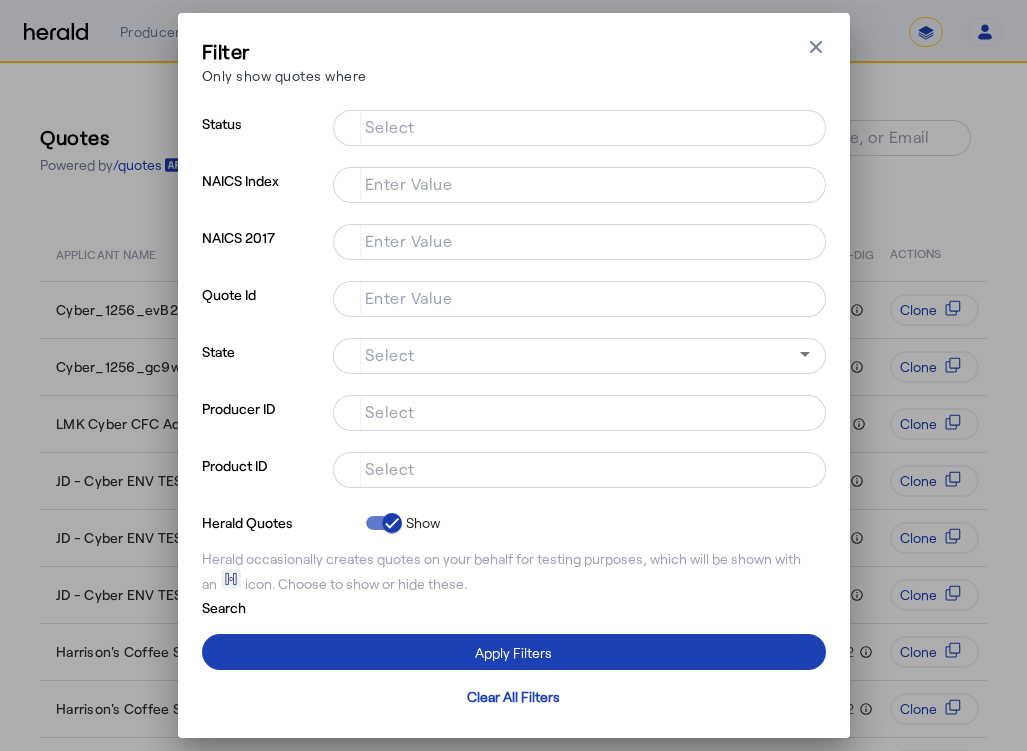 click on "Filter  Only show quotes where  Close modal  Status  Select  NAICS Index  Enter Value  NAICS 2017  Enter Value  Quote Id  Enter Value  State  Select  Producer ID  Select  Product ID  Select  Herald Quotes  Show  Herald occasionally creates quotes on your behalf for testing purposes, which will be shown with an
icon. Choose to show or hide these.   Search   Apply Filters   Clear All Filters" at bounding box center (514, 375) 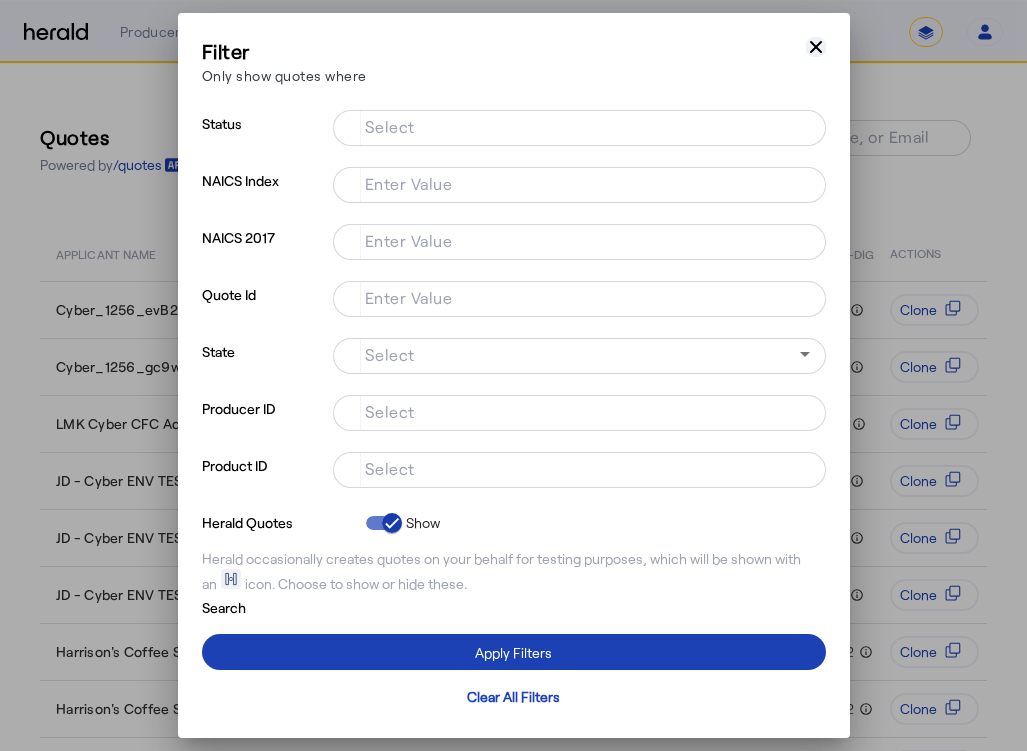 click 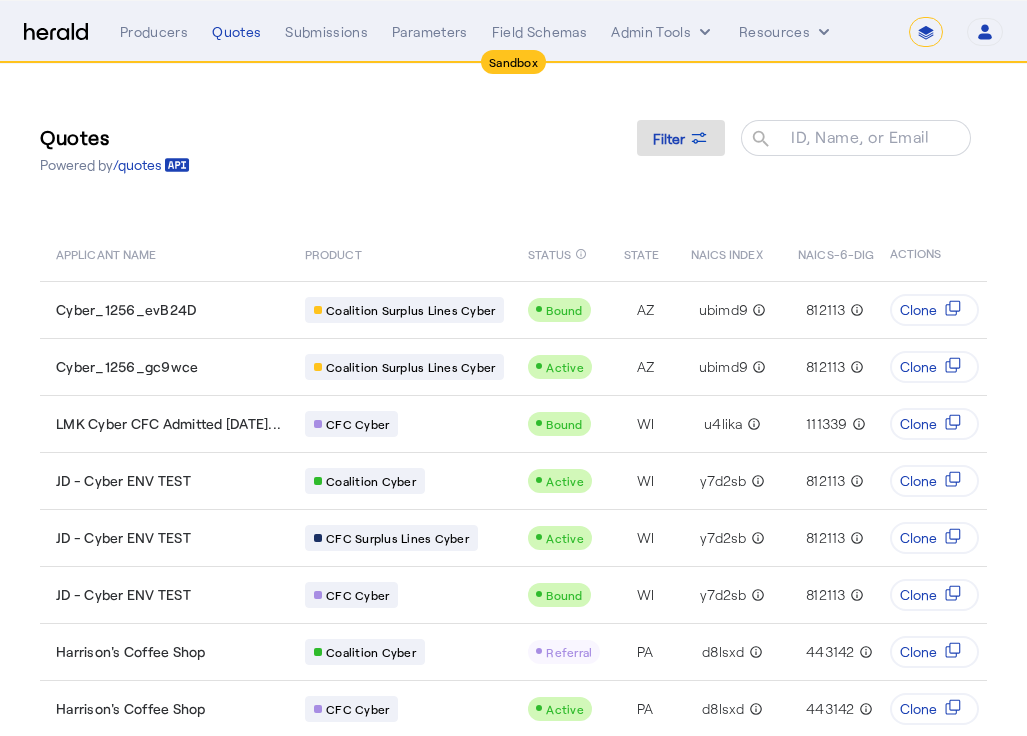 click on "Quotes  Powered by  /quotes
Filter
ID, Name, or Email search" 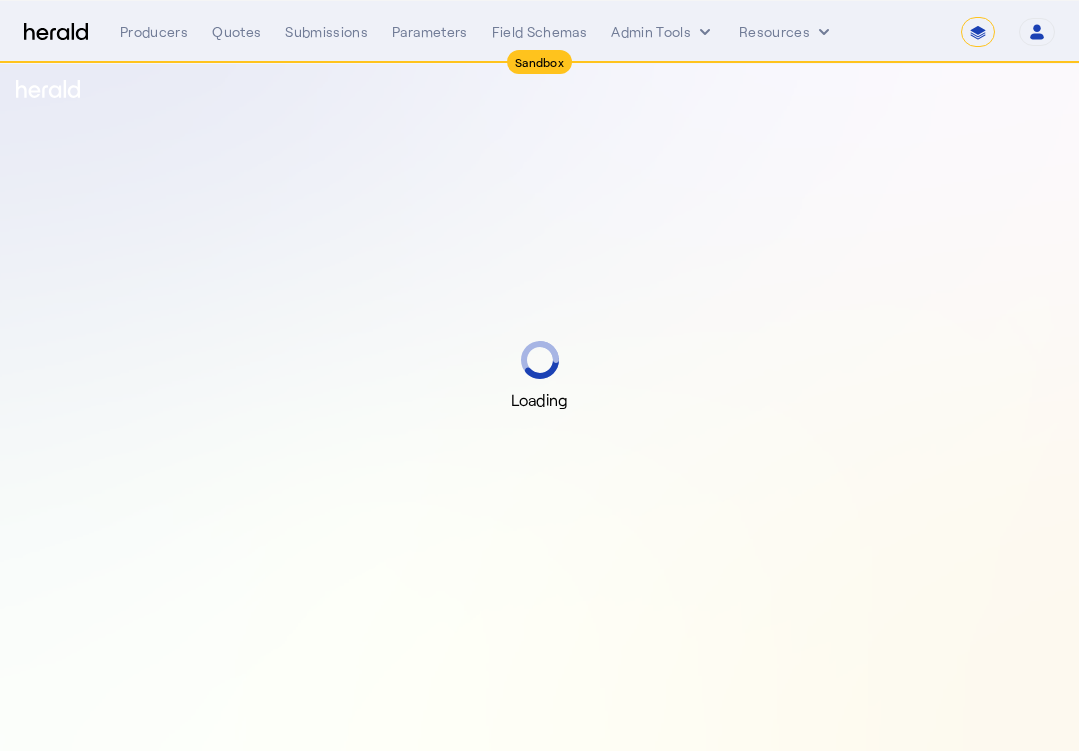 select on "*******" 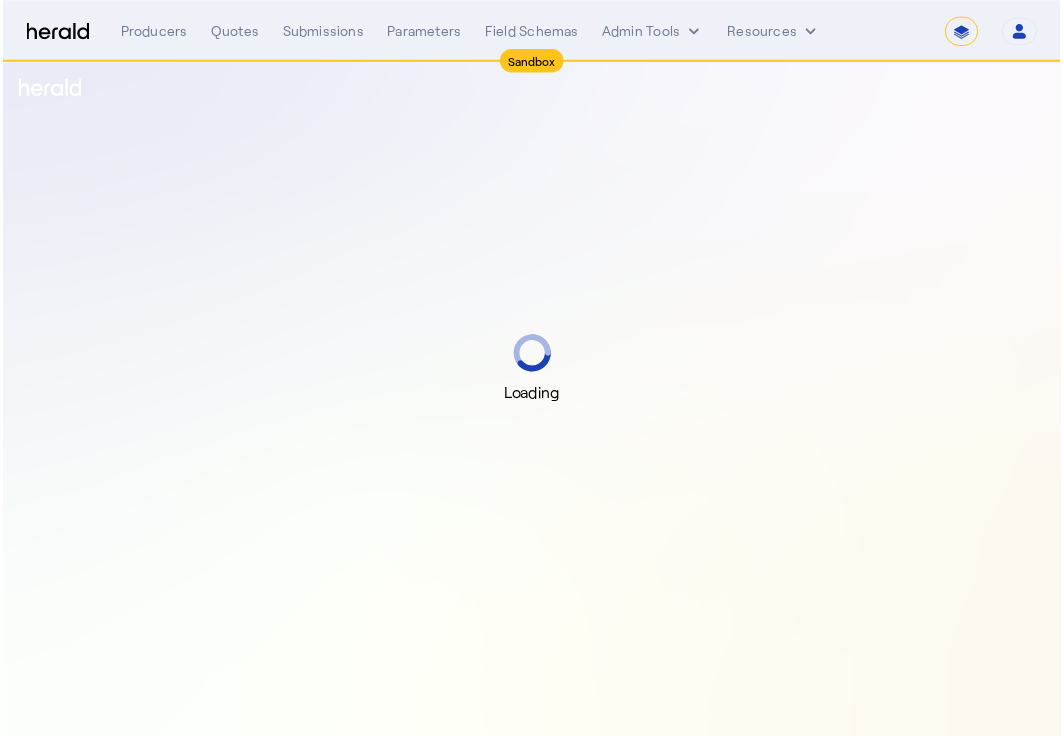 scroll, scrollTop: 0, scrollLeft: 0, axis: both 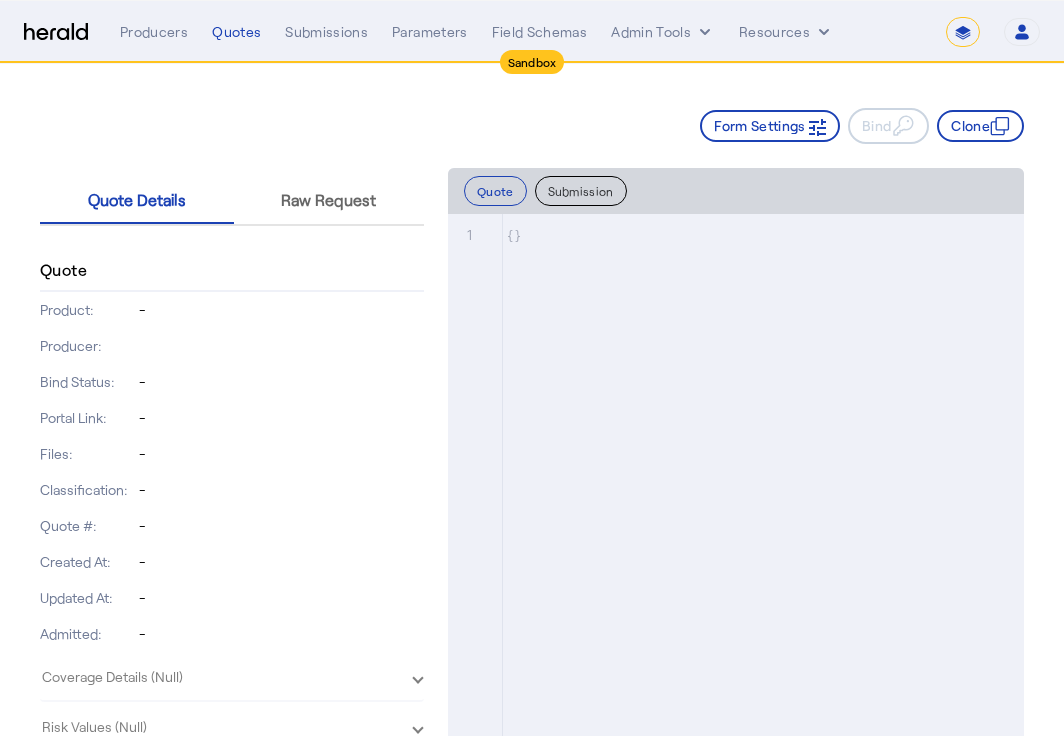 click on "Form Settings     Bind     Clone" 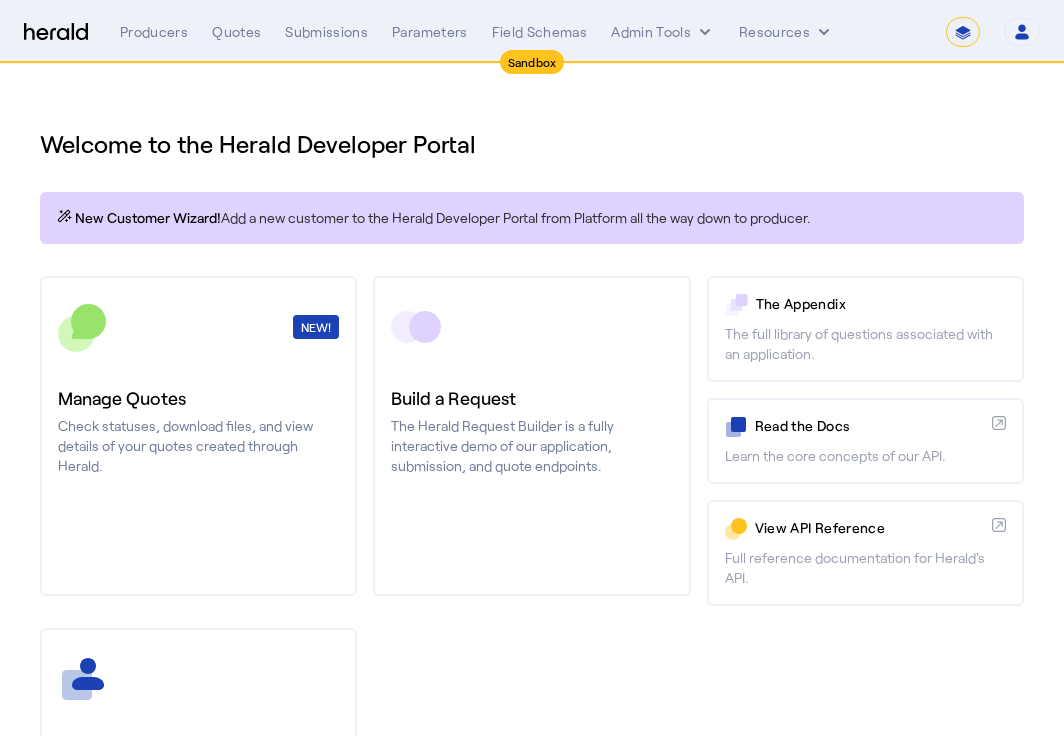 click on "**********" at bounding box center [532, 32] 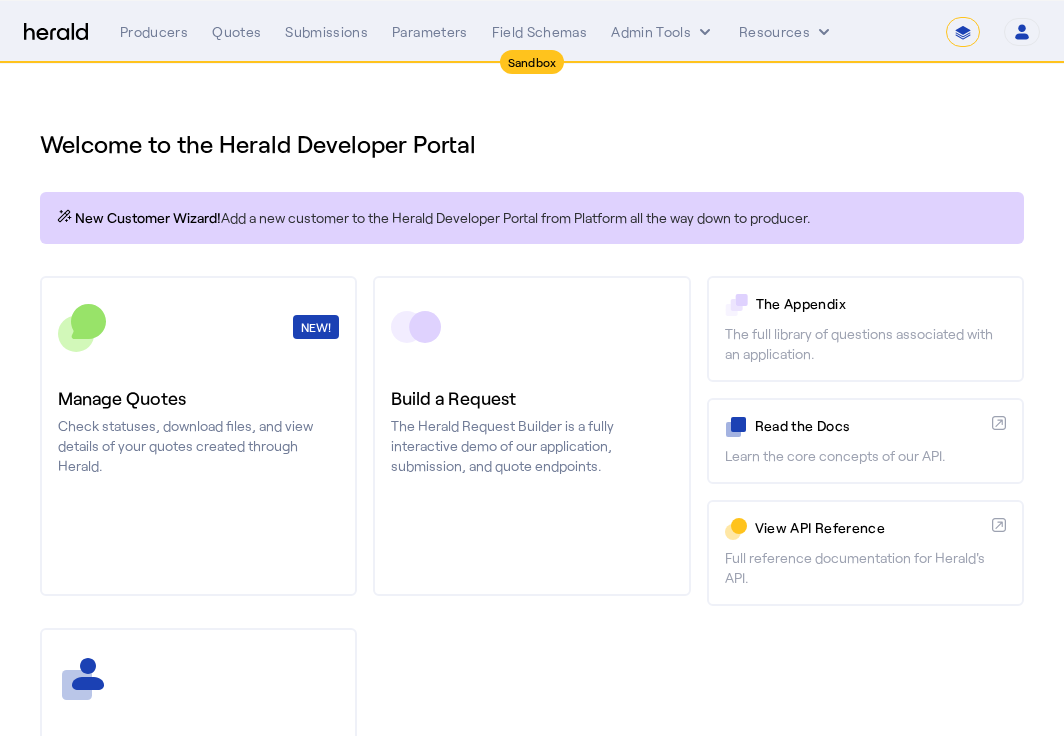 click on "**********" at bounding box center [963, 32] 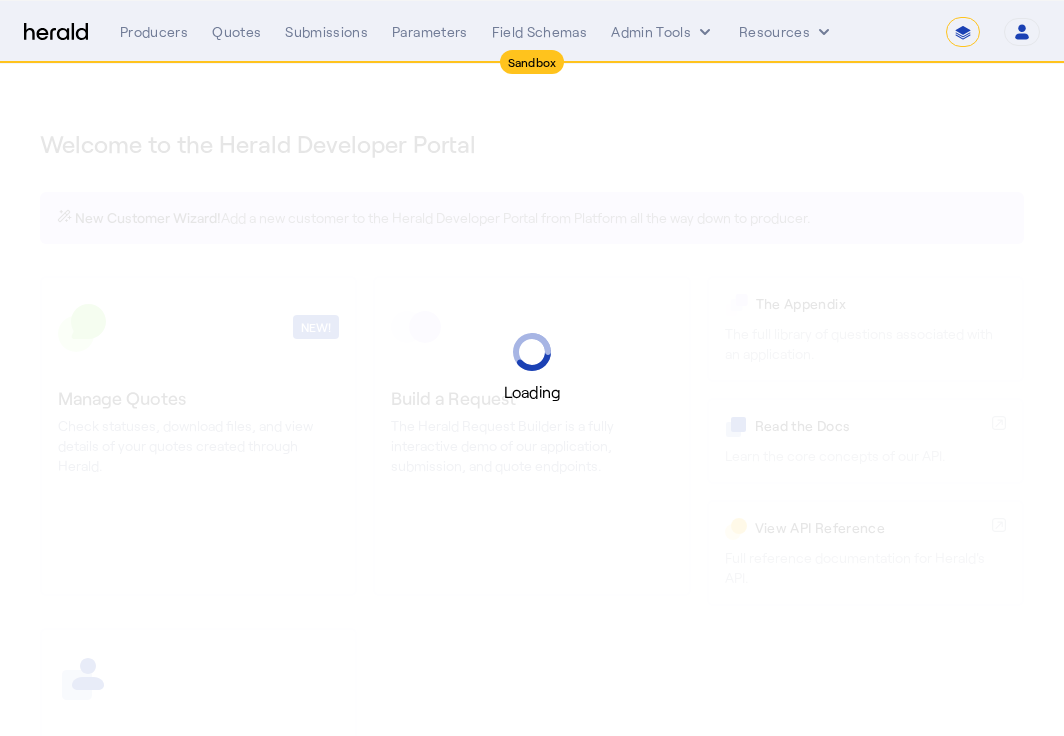 select on "*******" 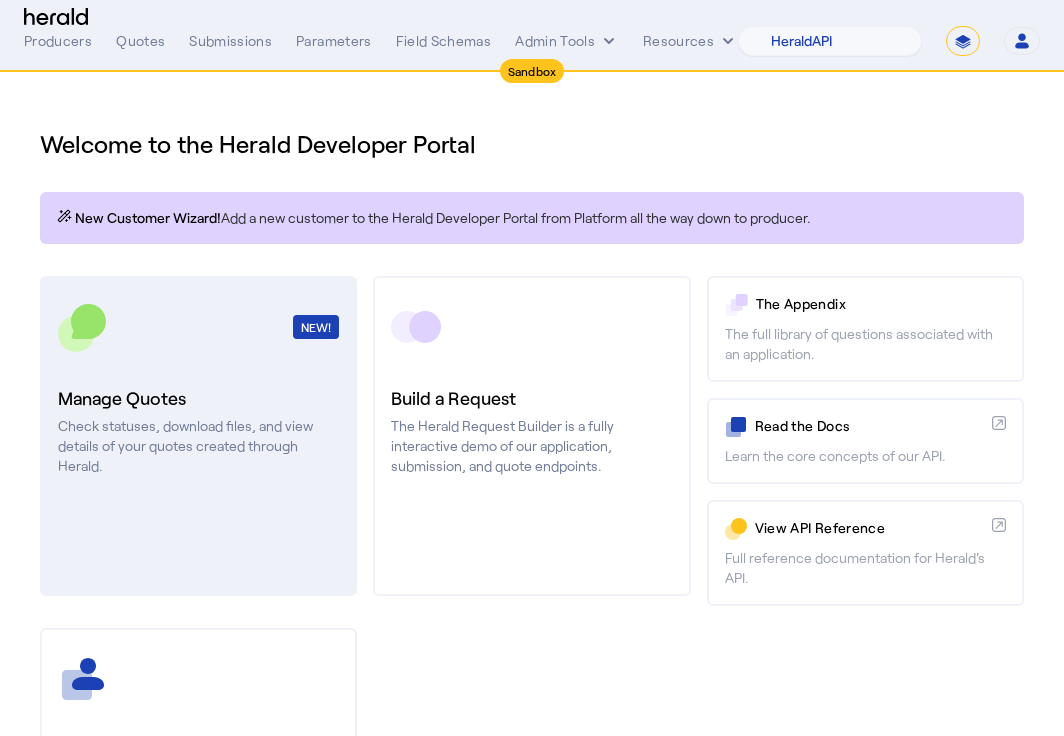 click on "Check statuses, download files, and view details of your quotes created through Herald." 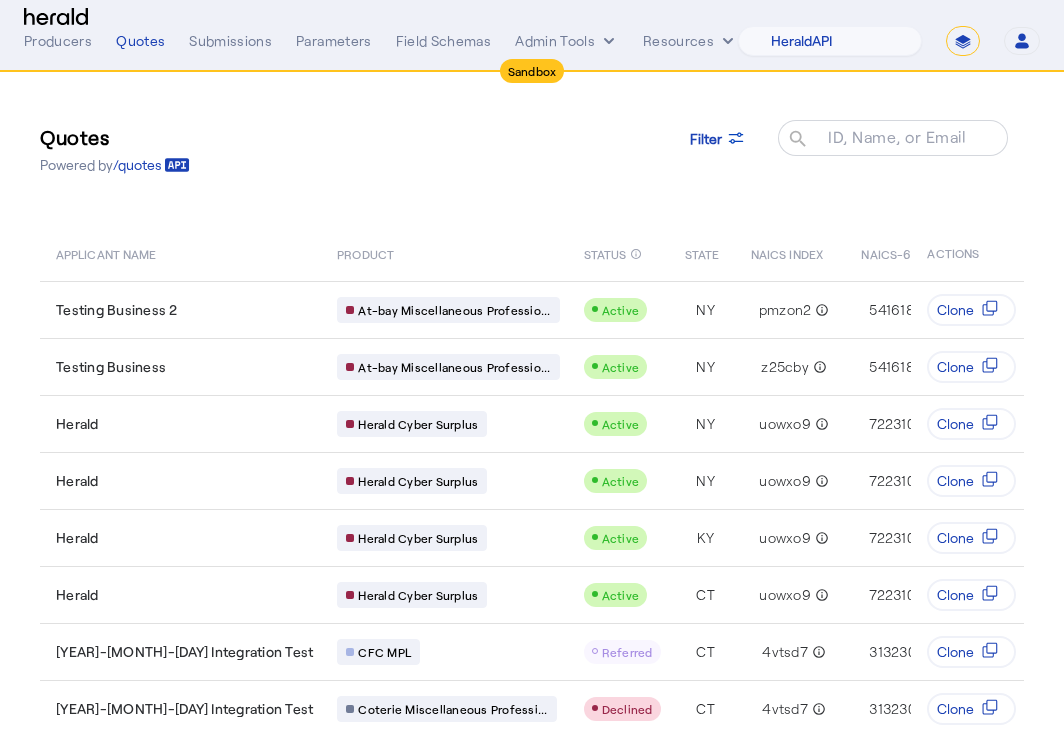 click on "Quotes  Powered by  /quotes
Filter
ID, Name, or Email search" 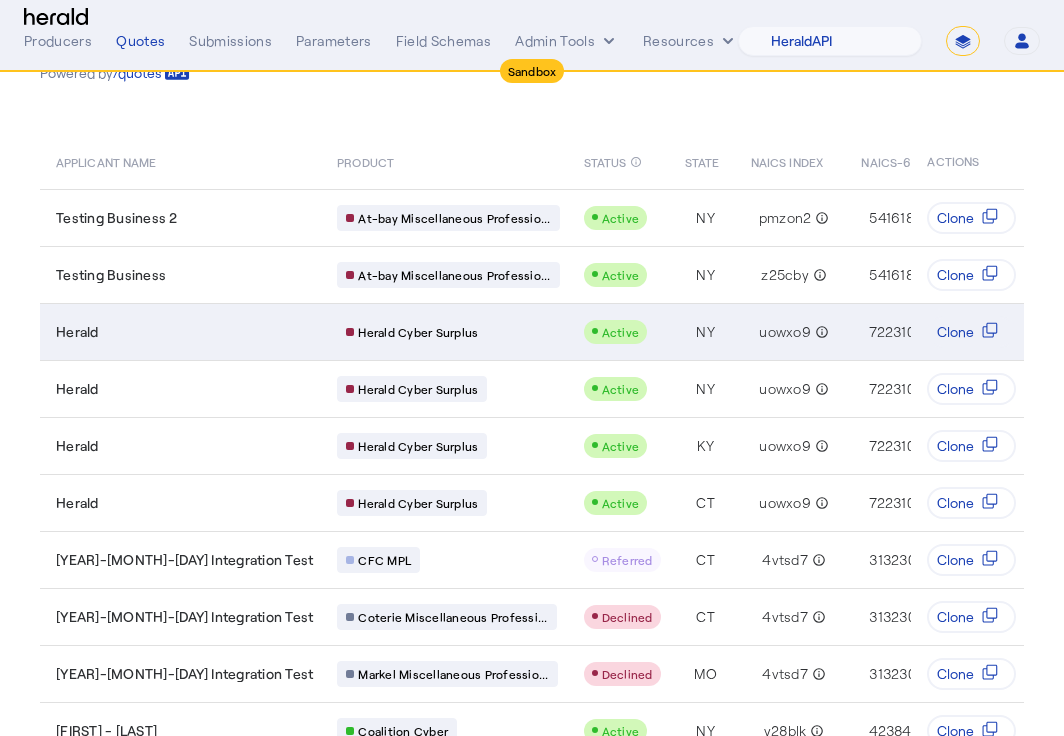 scroll, scrollTop: 188, scrollLeft: 0, axis: vertical 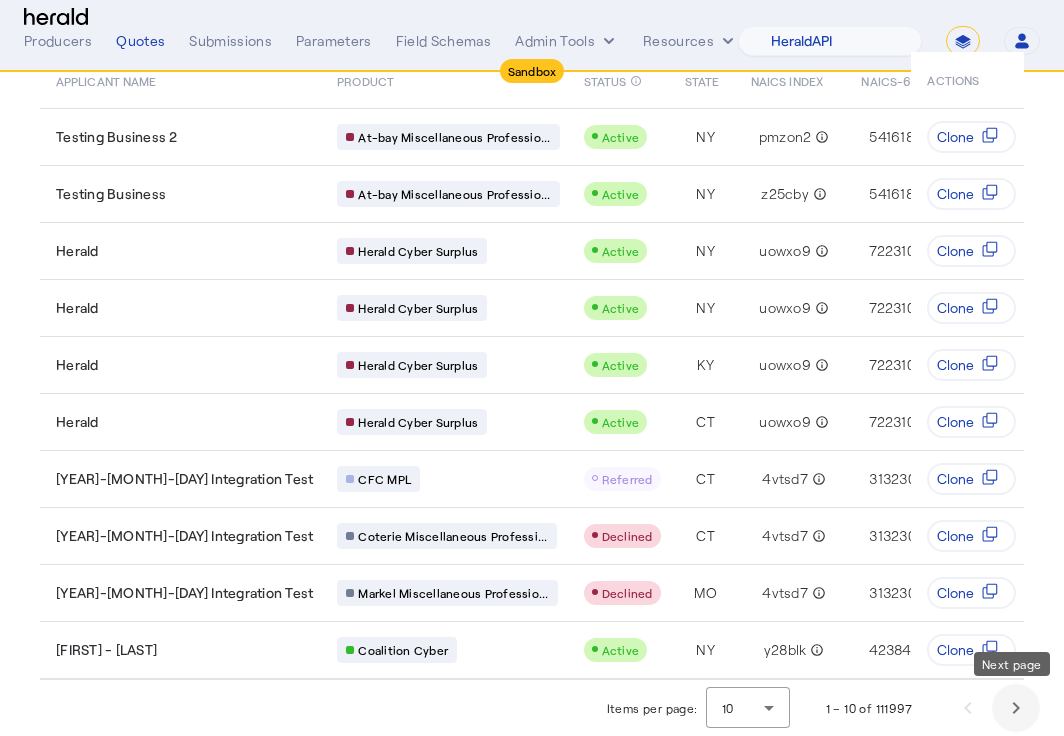 click 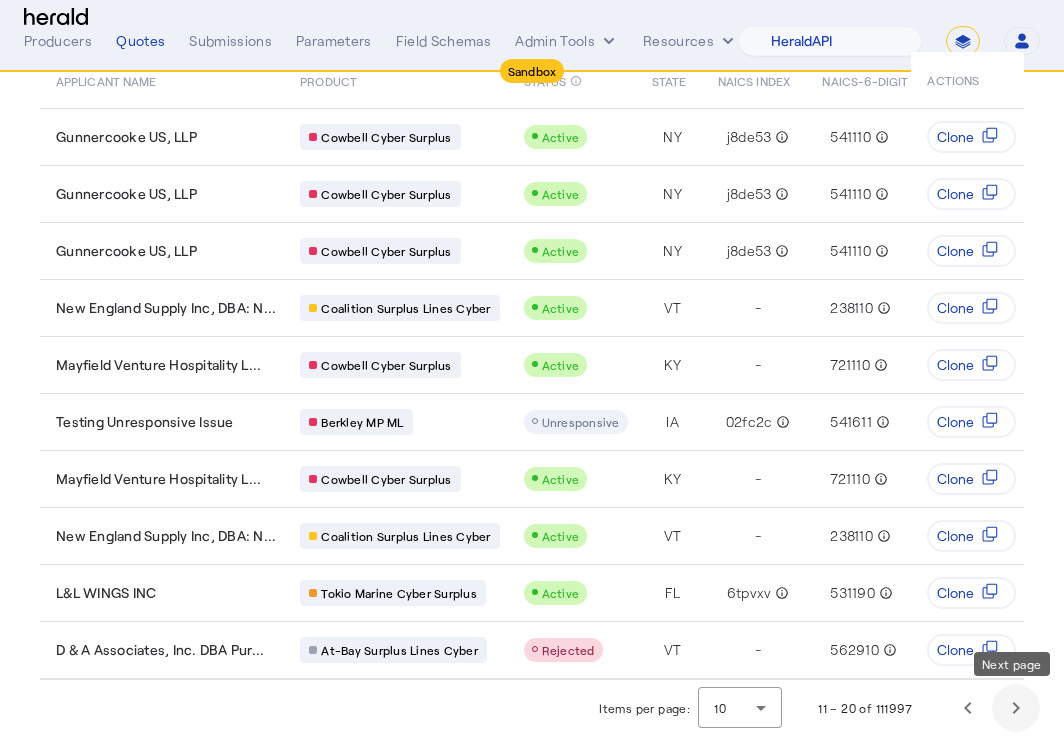click 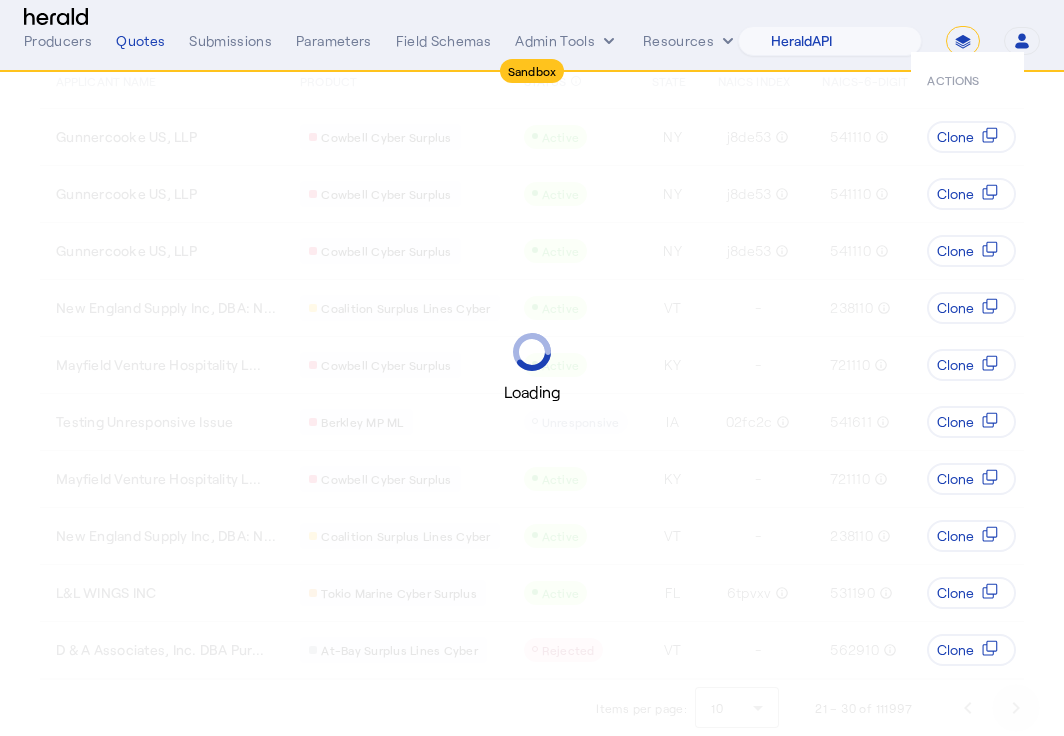 click on "Loading" at bounding box center (532, 368) 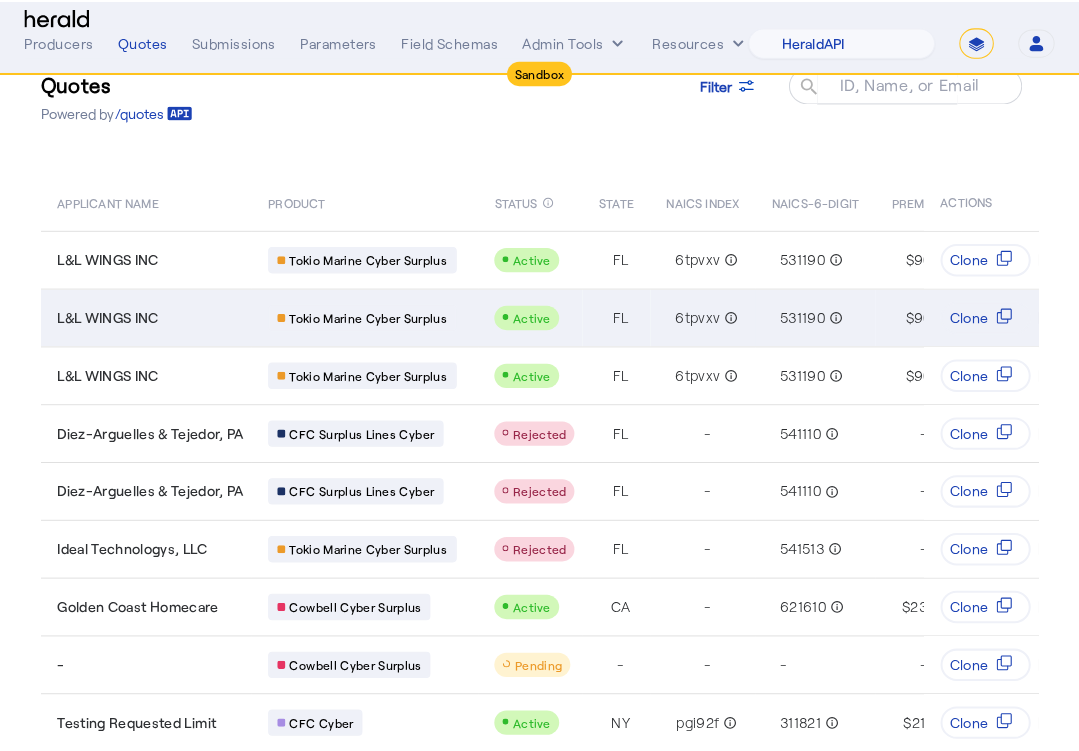 scroll, scrollTop: 0, scrollLeft: 0, axis: both 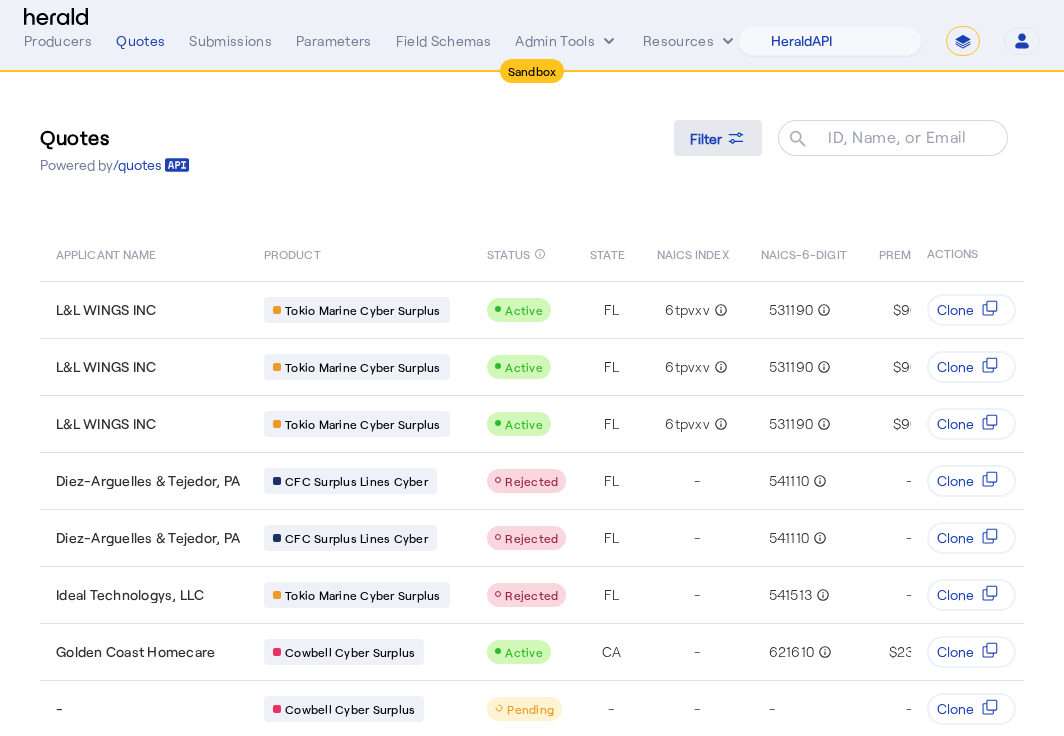 click at bounding box center (718, 138) 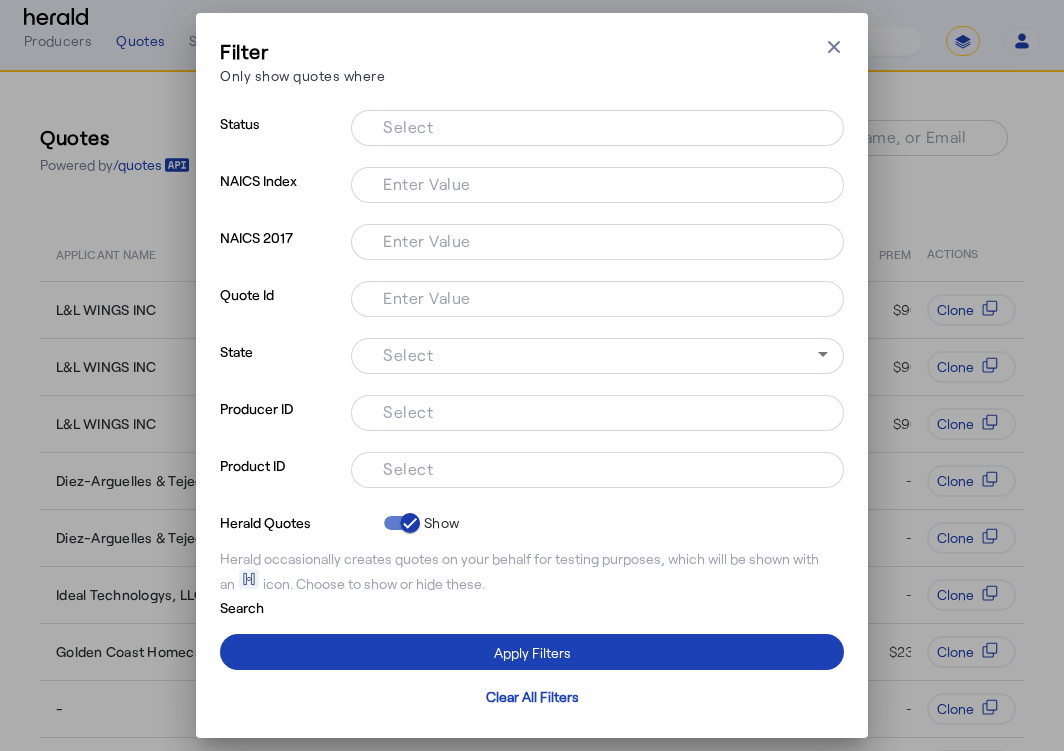 click on "Select" at bounding box center (593, 468) 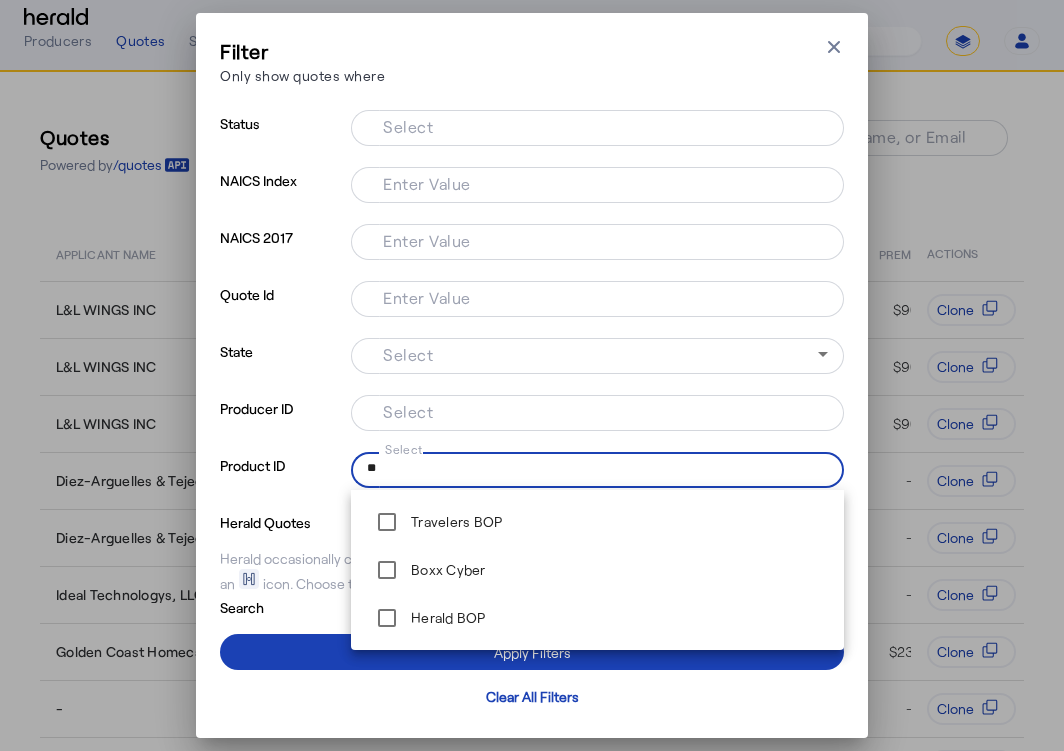 type on "*" 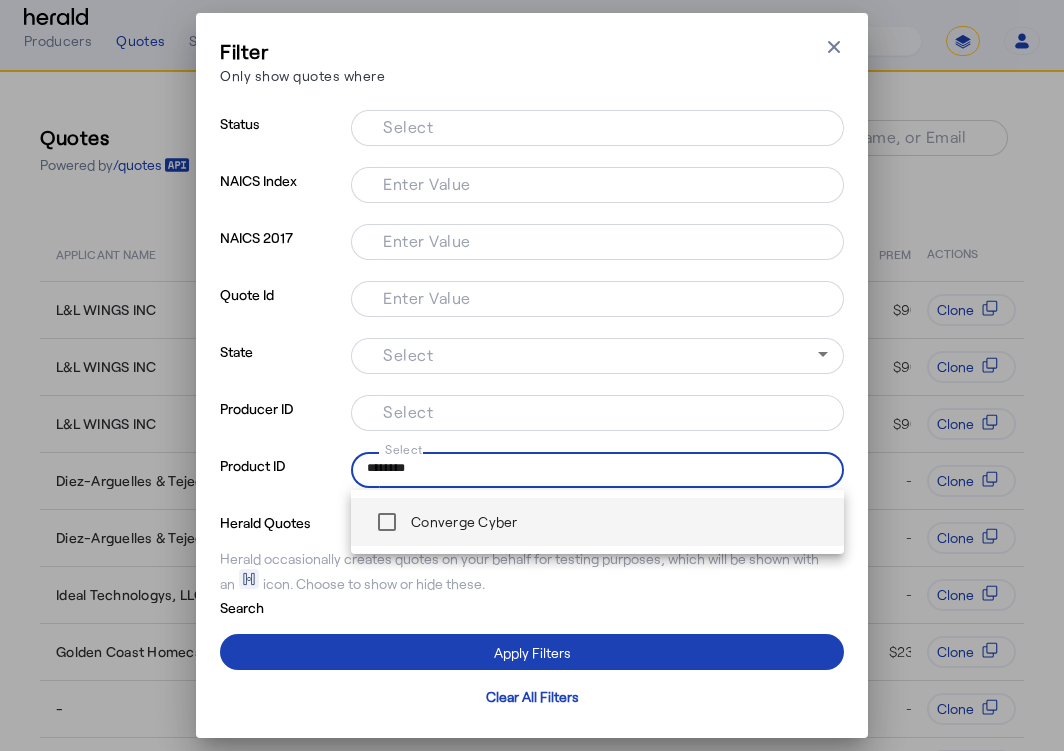 type on "********" 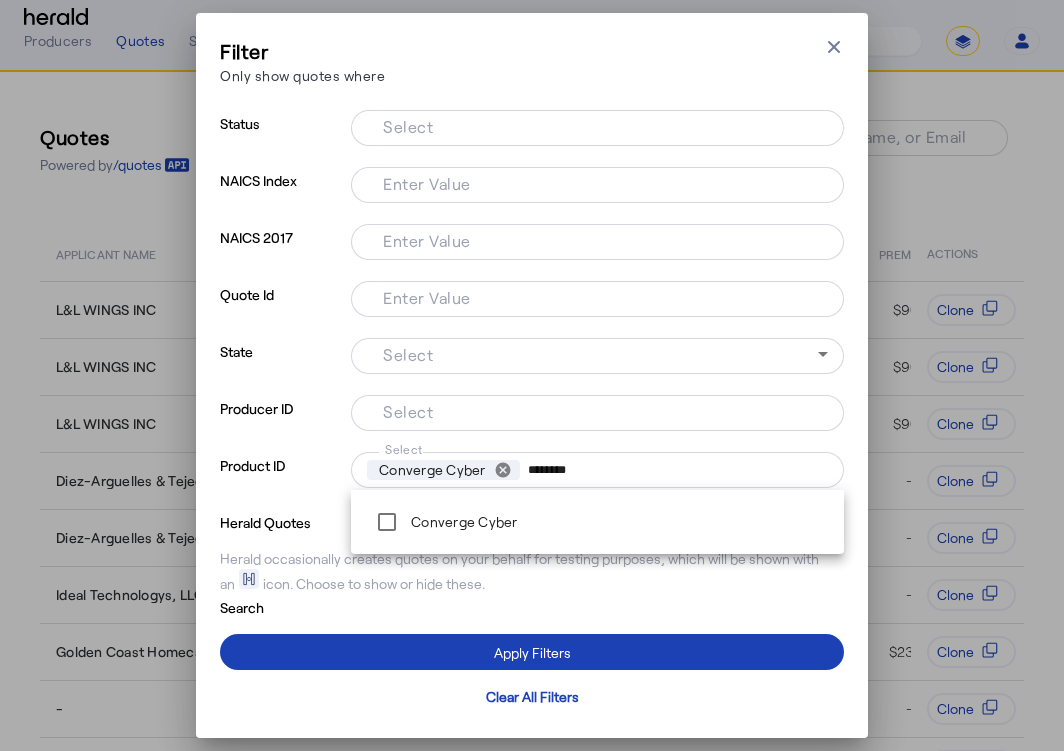 click on "Filter  Only show quotes where  Close modal  Status  Select  NAICS Index  Enter Value  NAICS 2017  Enter Value  Quote Id  Enter Value  State  Select  Producer ID  Select  Product ID  Select  Converge Cyber  cancel ********  Herald Quotes  Show  Herald occasionally creates quotes on your behalf for testing purposes, which will be shown with an
icon. Choose to show or hide these.   Search   Apply Filters   Clear All Filters" at bounding box center [532, 375] 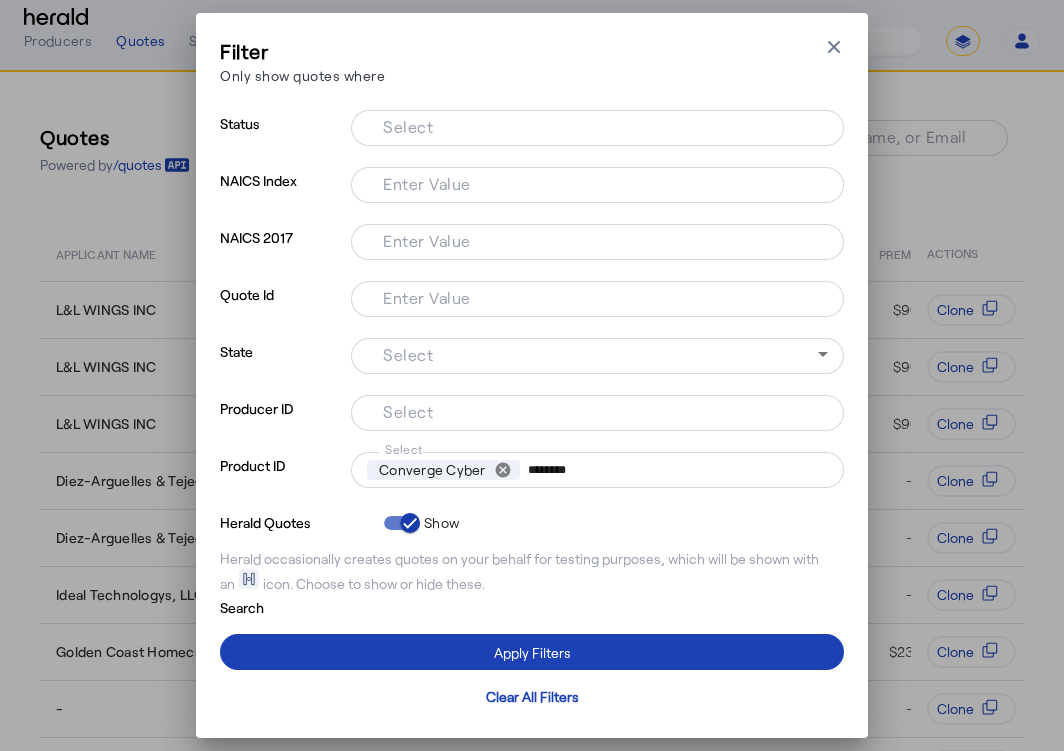 type 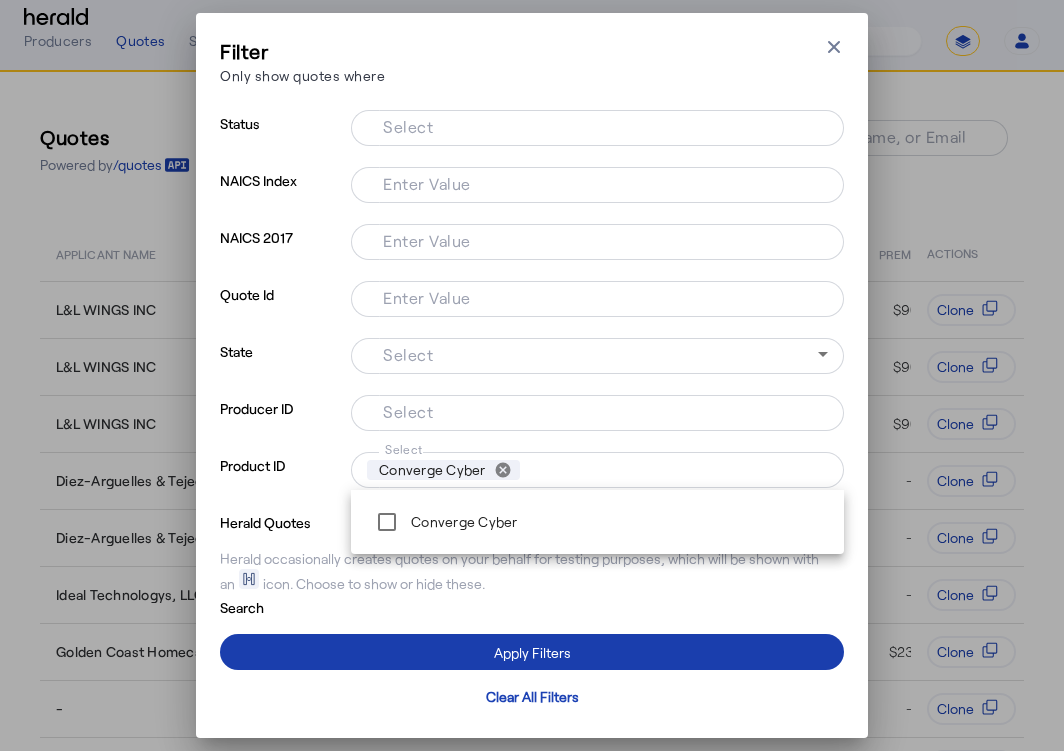 click at bounding box center (532, 652) 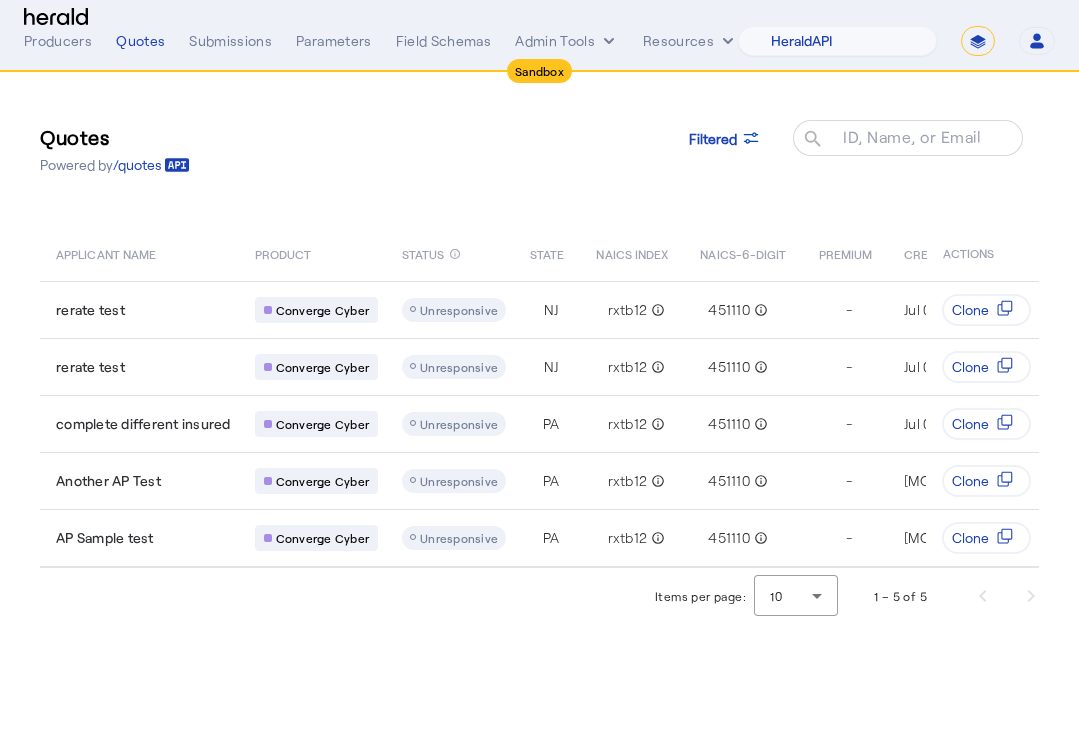 click on "Quotes  Powered by  /quotes
Filtered
ID, Name, or Email search" 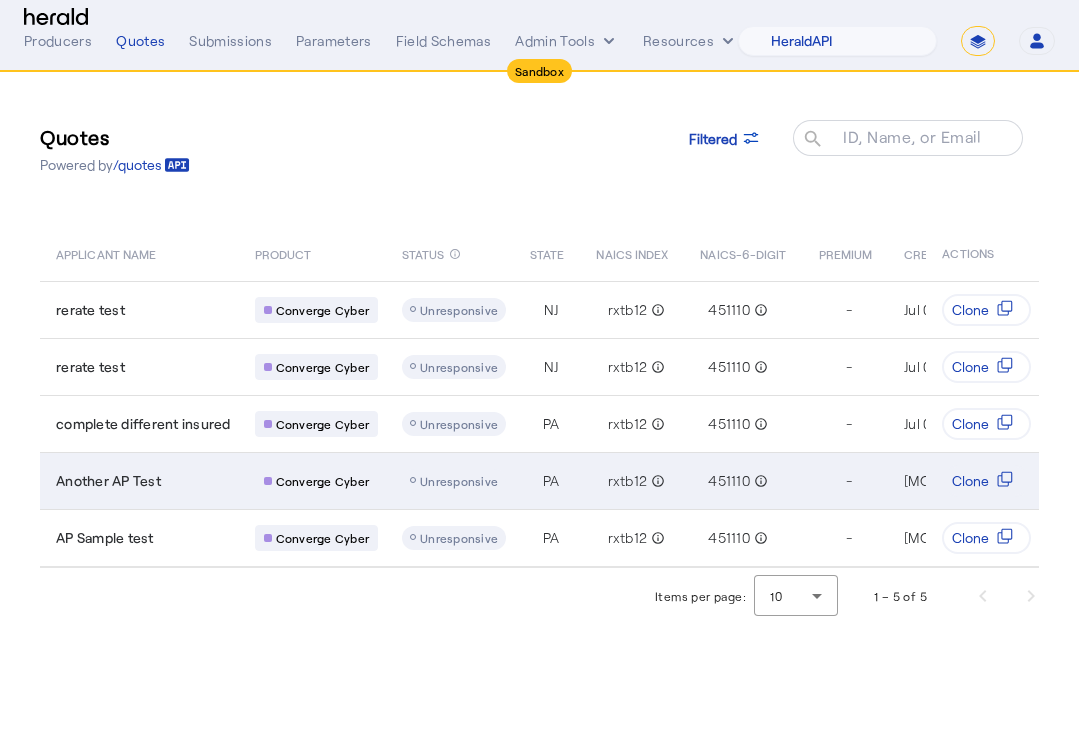 click on "Another AP Test" at bounding box center (139, 480) 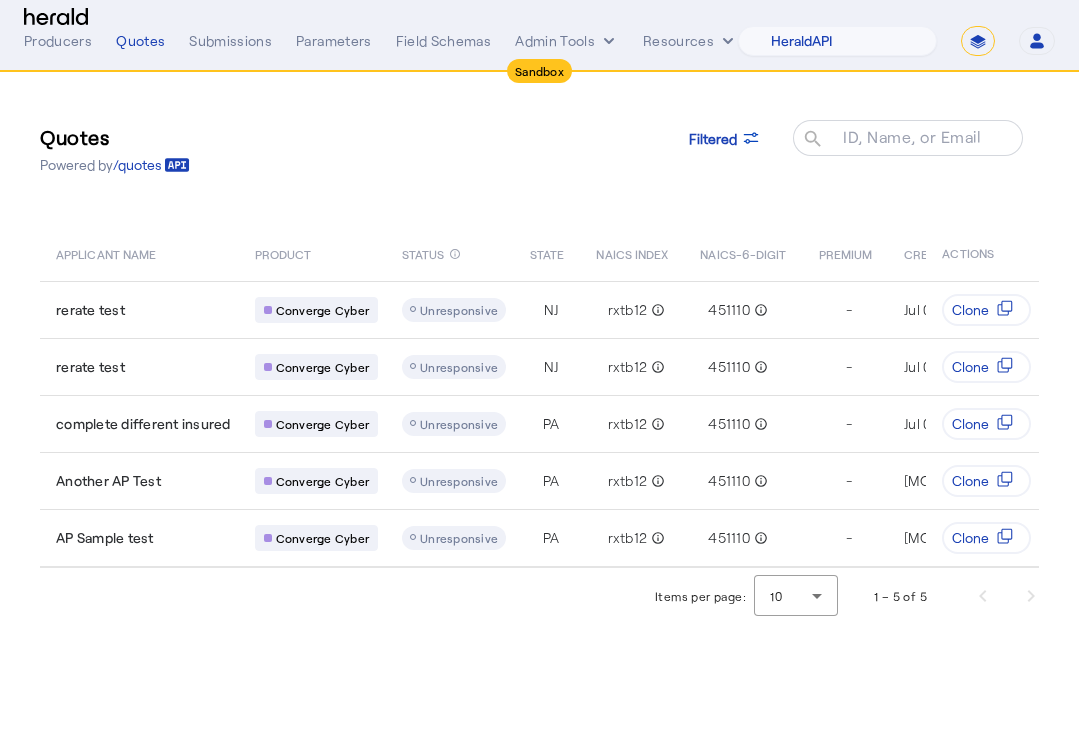 click on "Quotes  Powered by  /quotes
Filtered
ID, Name, or Email search" 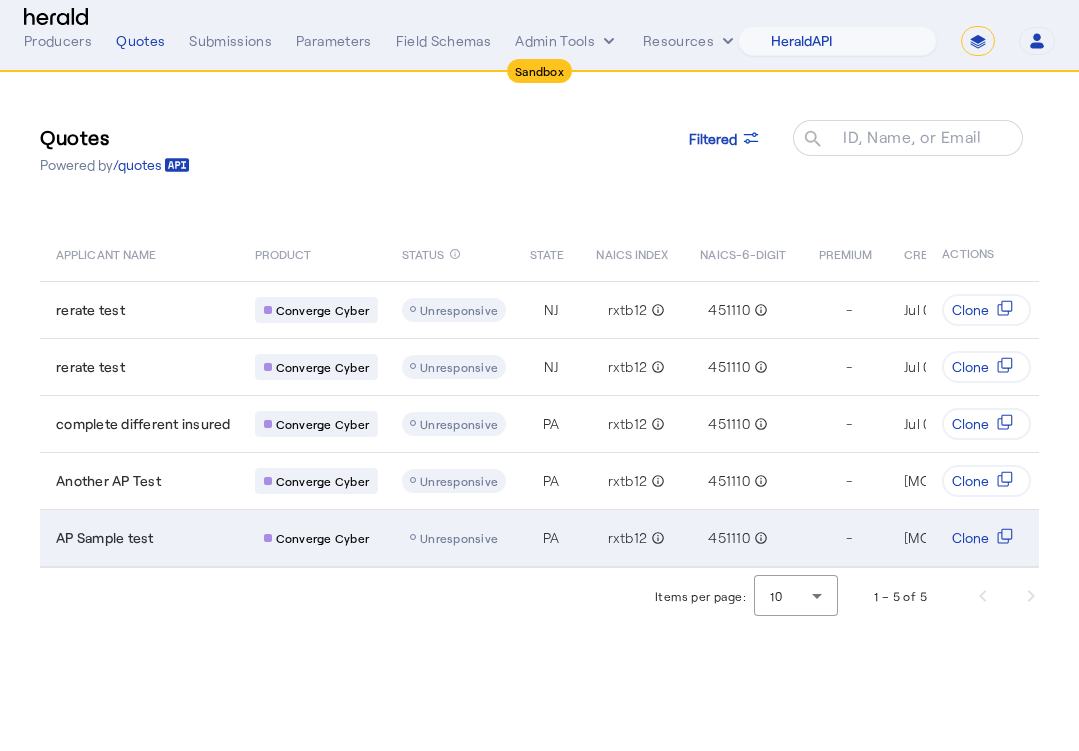 click on "AP Sample test" at bounding box center (105, 538) 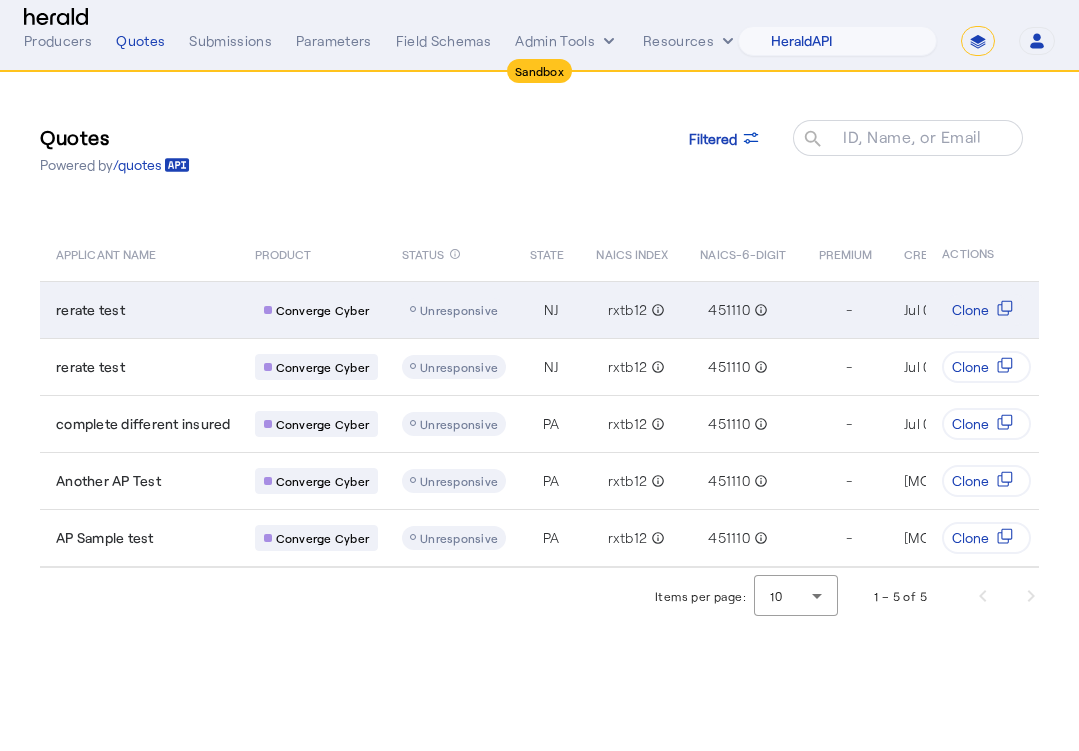click on "rerate test" at bounding box center [139, 309] 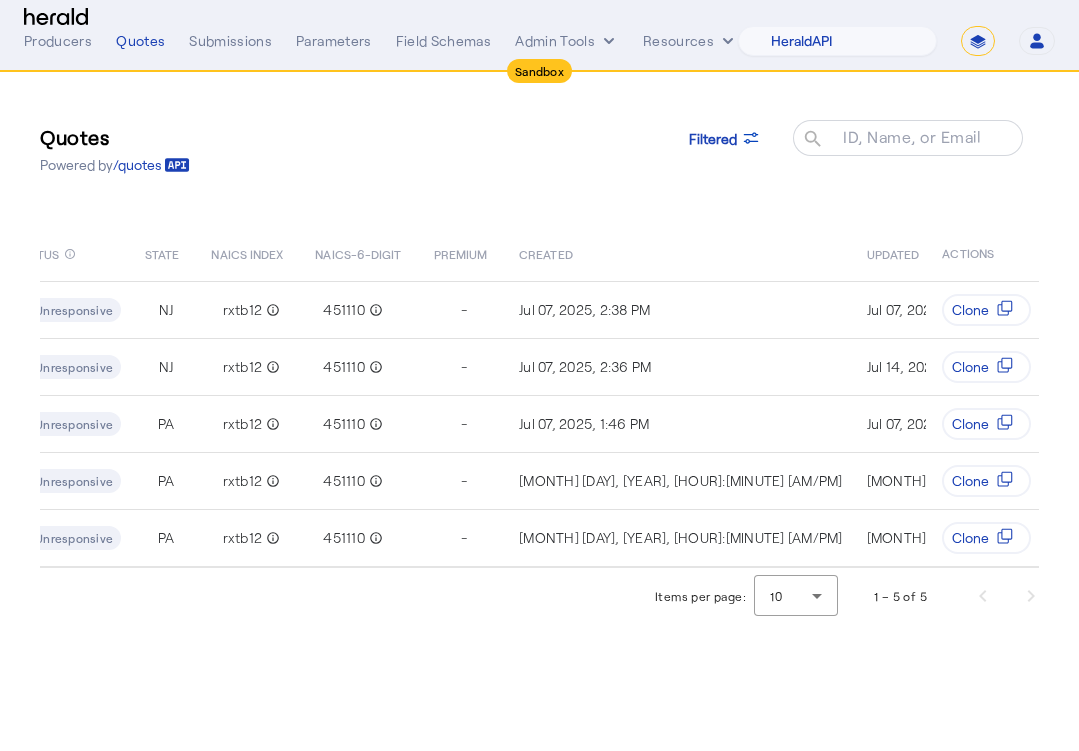 scroll, scrollTop: 0, scrollLeft: 414, axis: horizontal 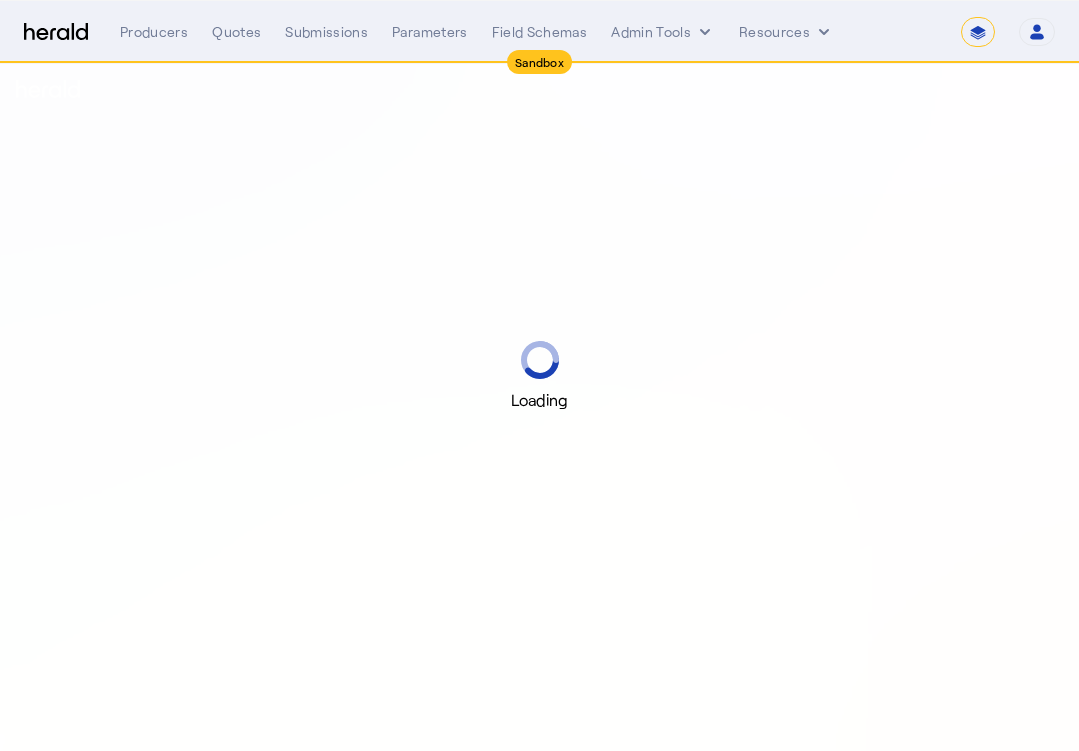 select on "*******" 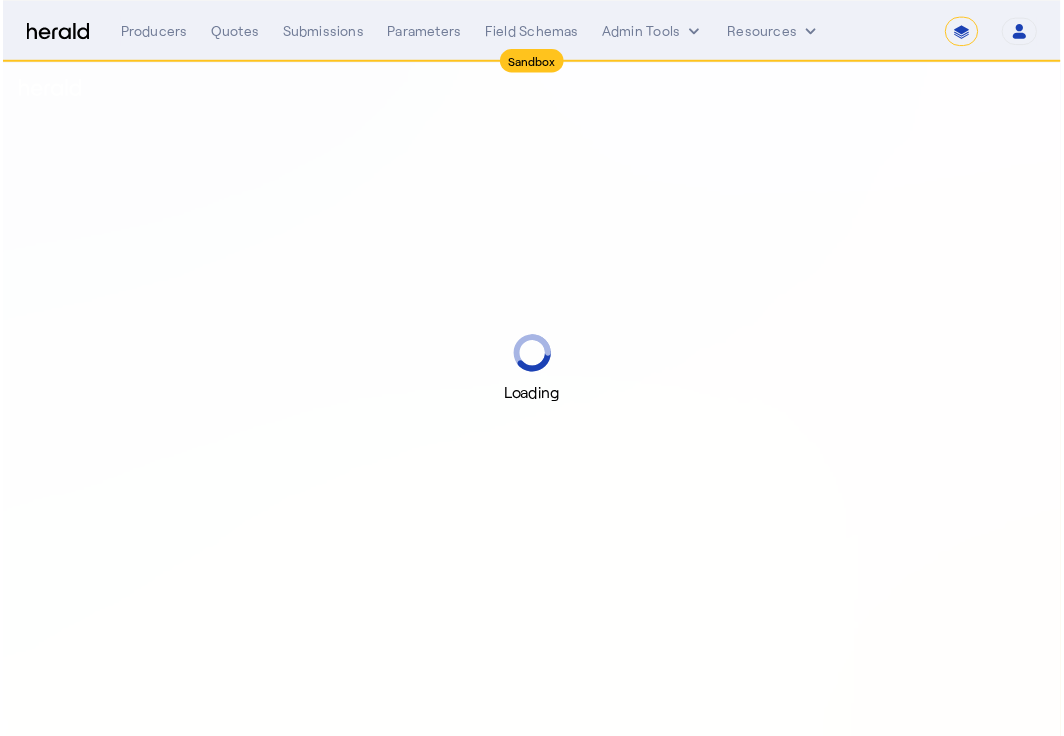 scroll, scrollTop: 0, scrollLeft: 0, axis: both 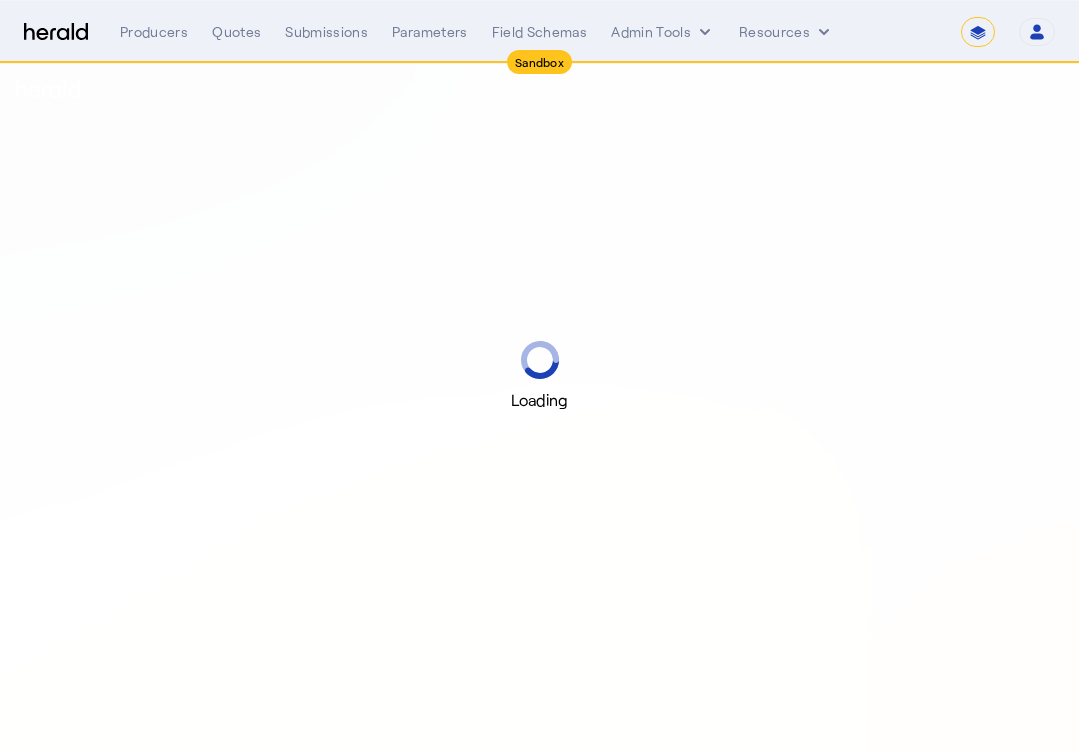 select on "pfm_2v8p_herald_api" 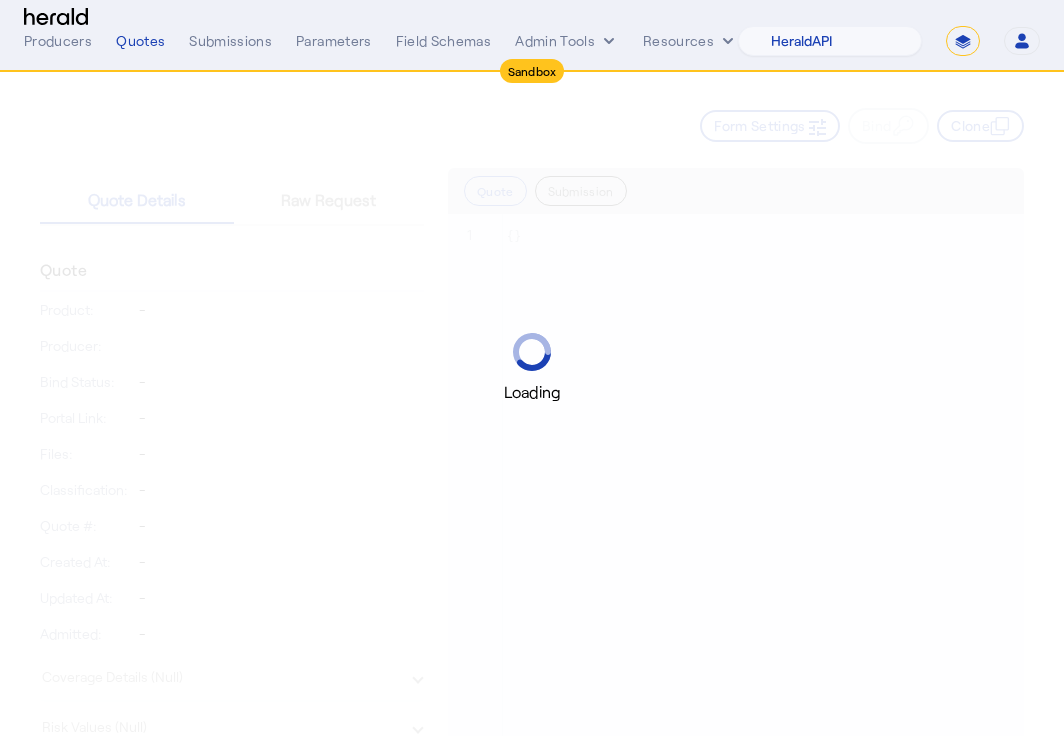 click on "Loading" at bounding box center [532, 368] 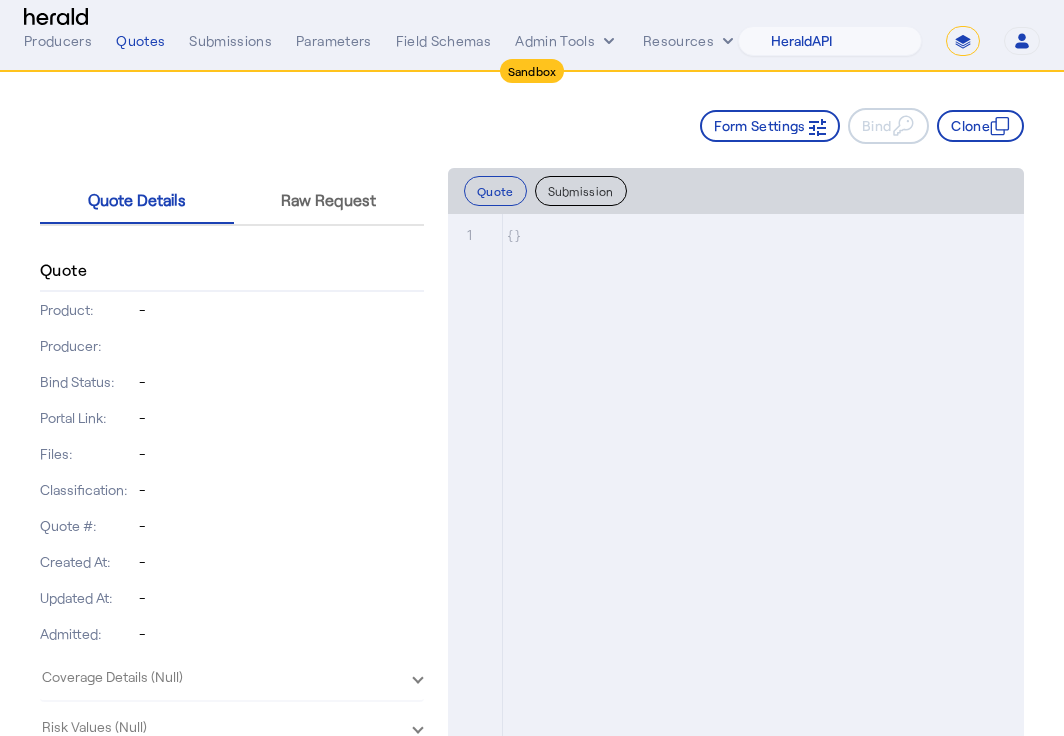 click on "Form Settings     Bind     Clone" 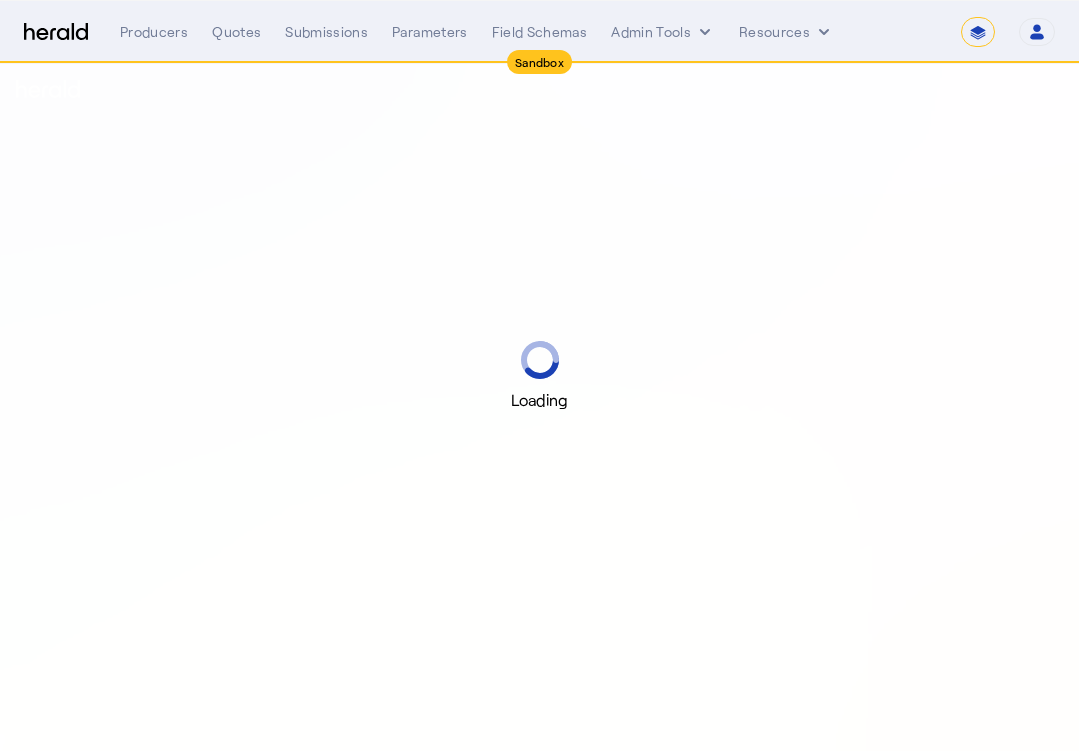 select on "*******" 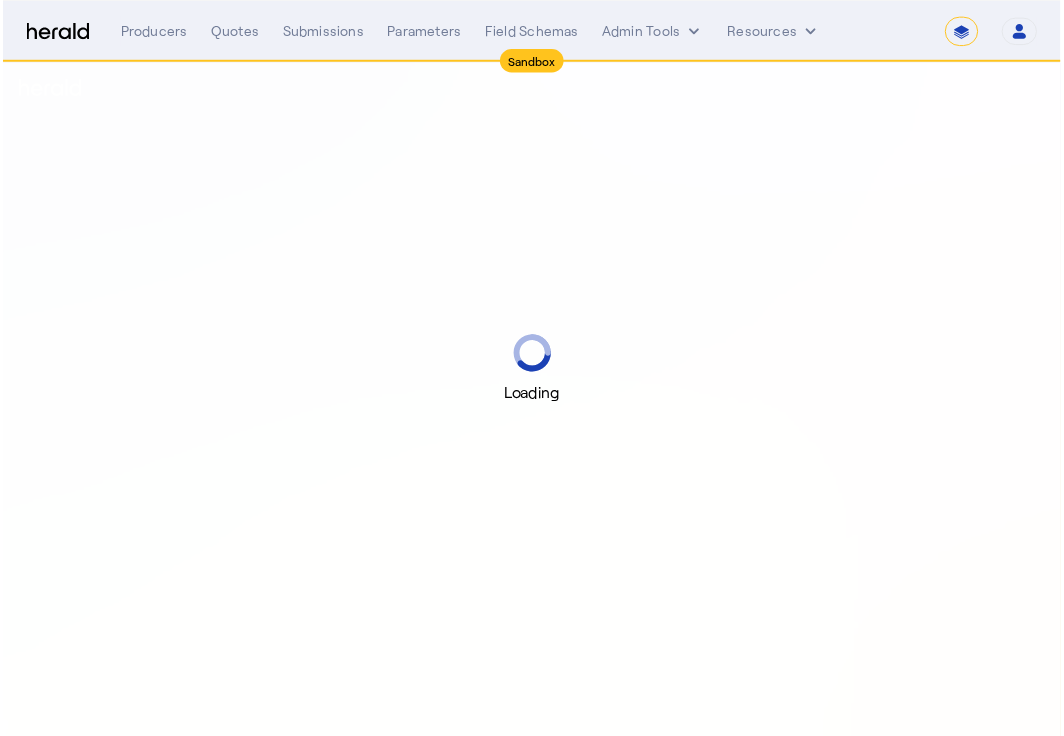 scroll, scrollTop: 0, scrollLeft: 0, axis: both 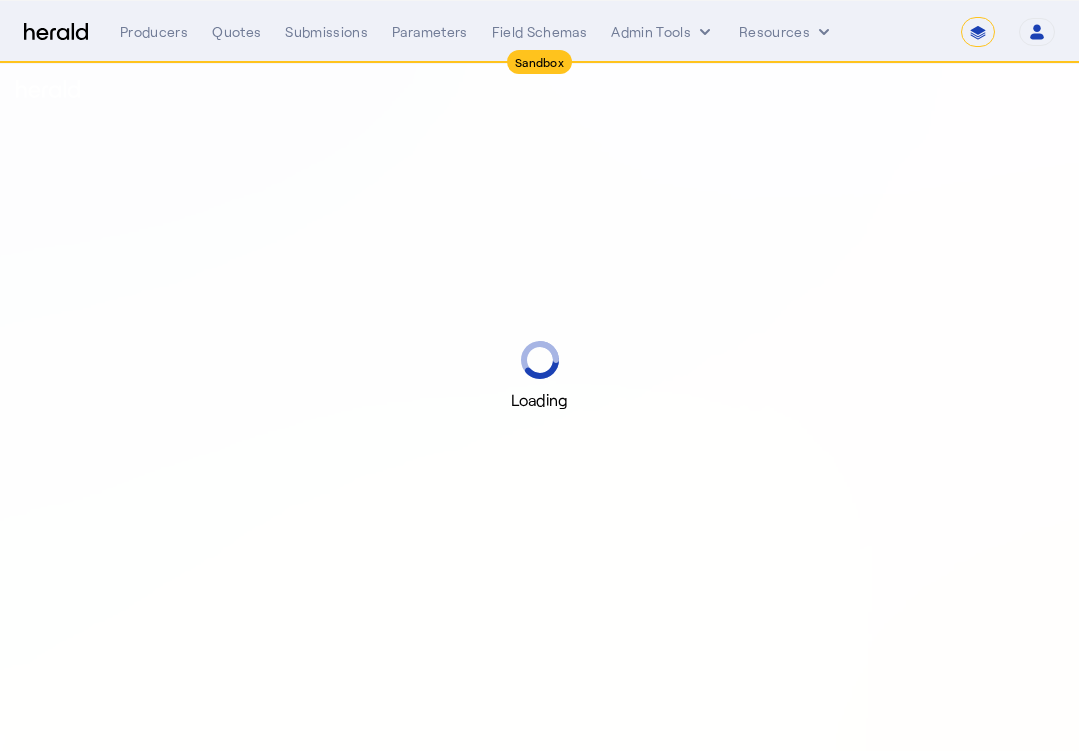 select on "pfm_2v8p_herald_api" 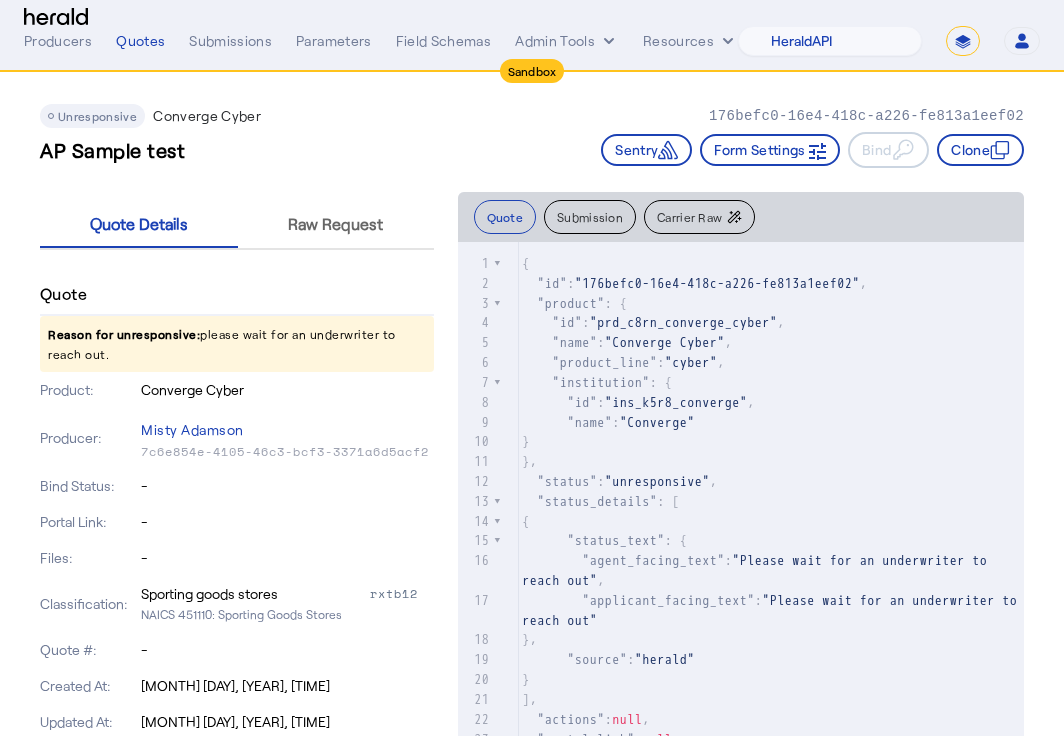 click on "AP Sample test   Sentry     Form Settings     Bind     Clone" 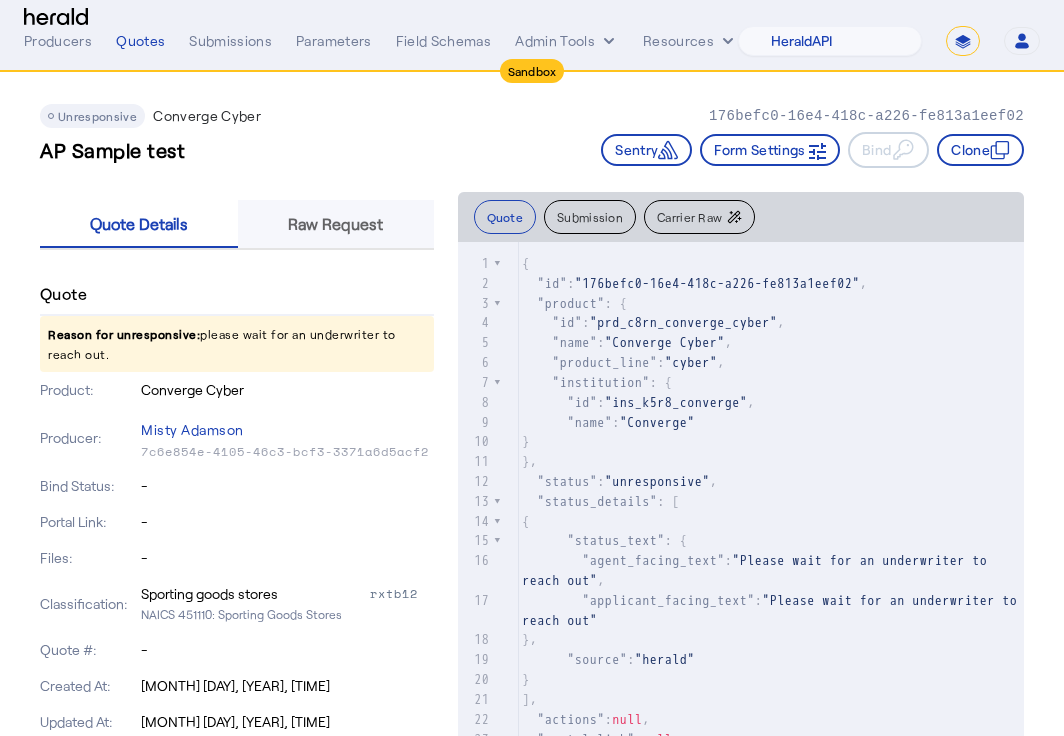 click on "Raw Request" at bounding box center (335, 224) 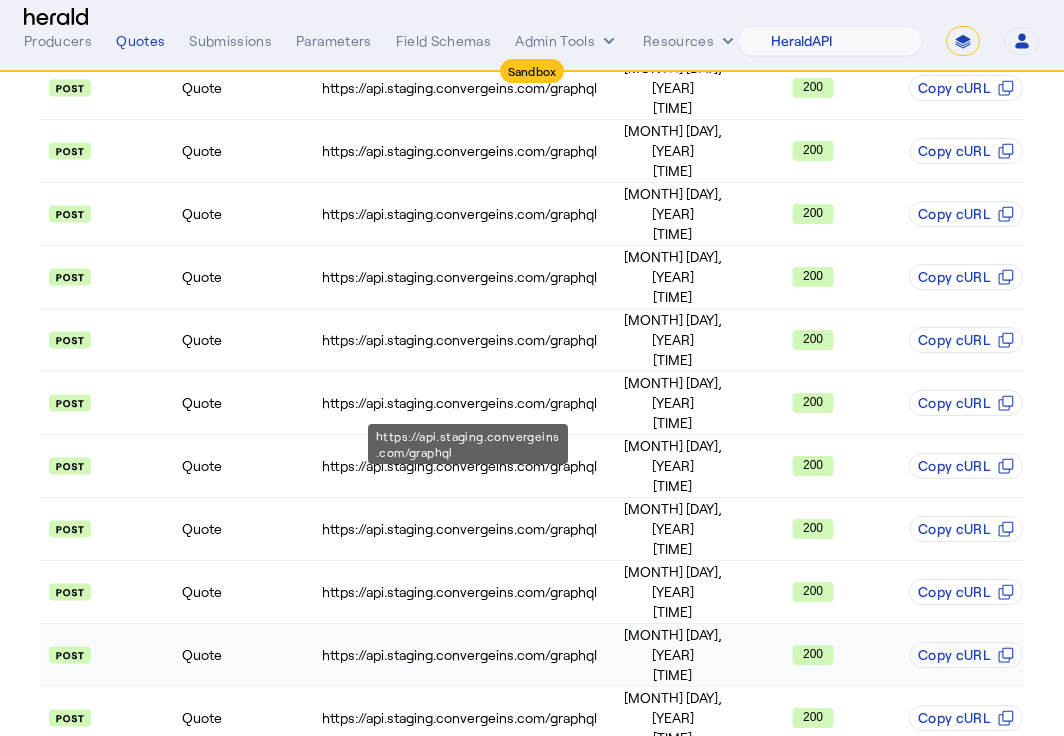 scroll, scrollTop: 427, scrollLeft: 0, axis: vertical 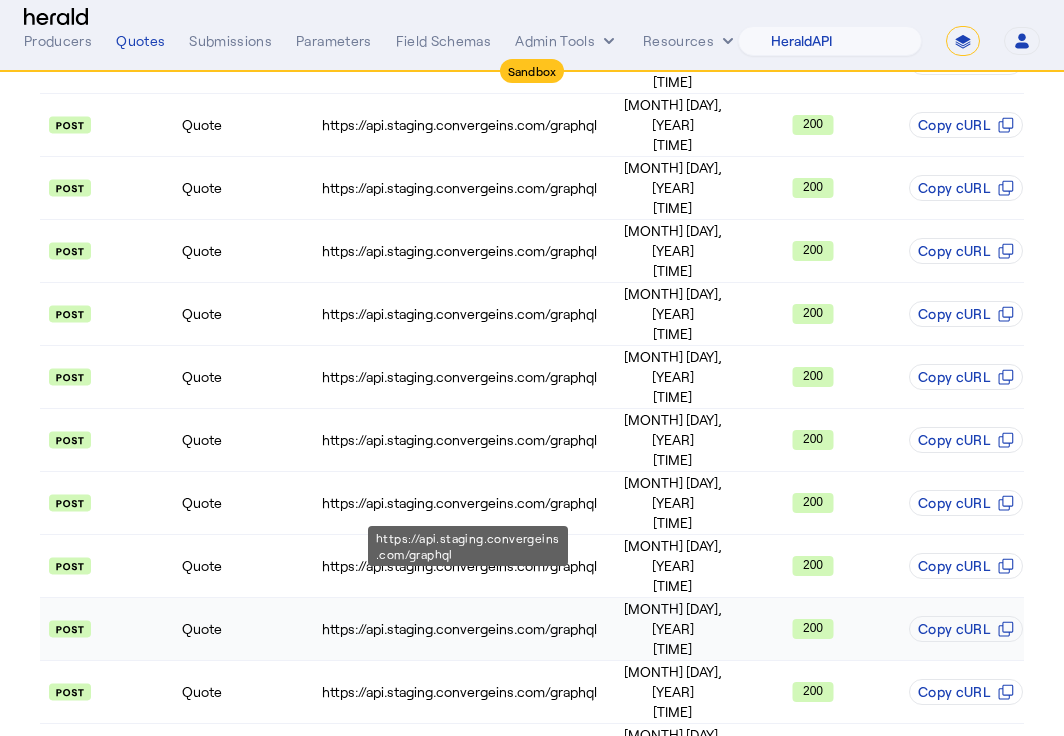 click on "https://api.staging.convergeins.com/graphql" at bounding box center [468, 546] 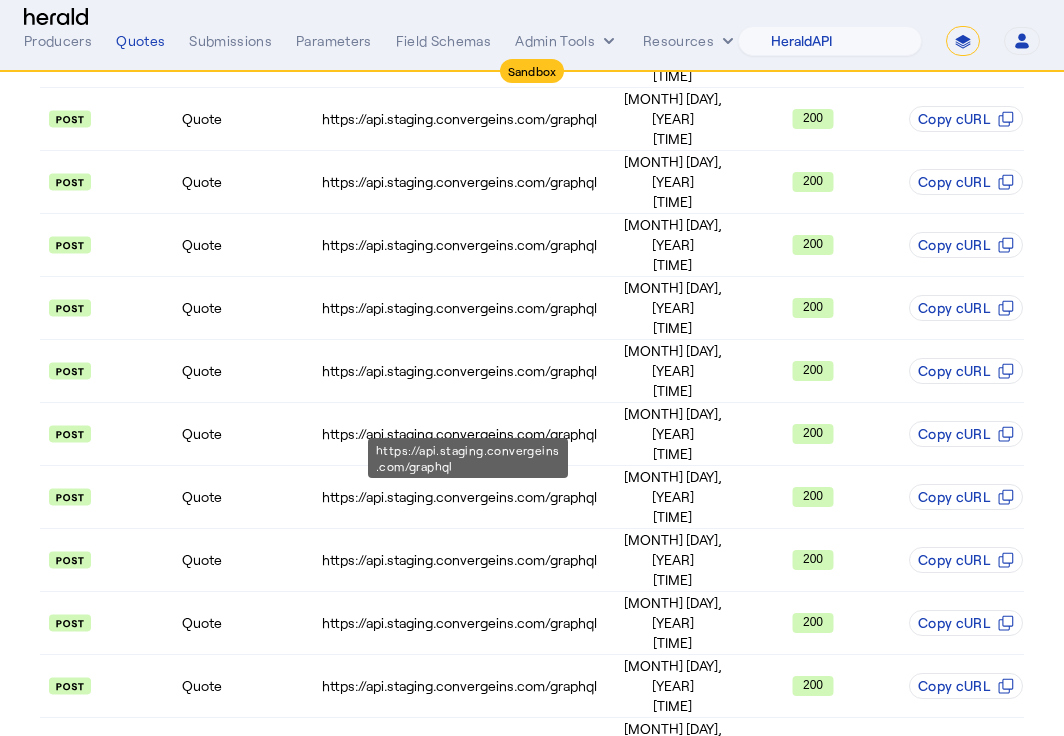 scroll, scrollTop: 1511, scrollLeft: 0, axis: vertical 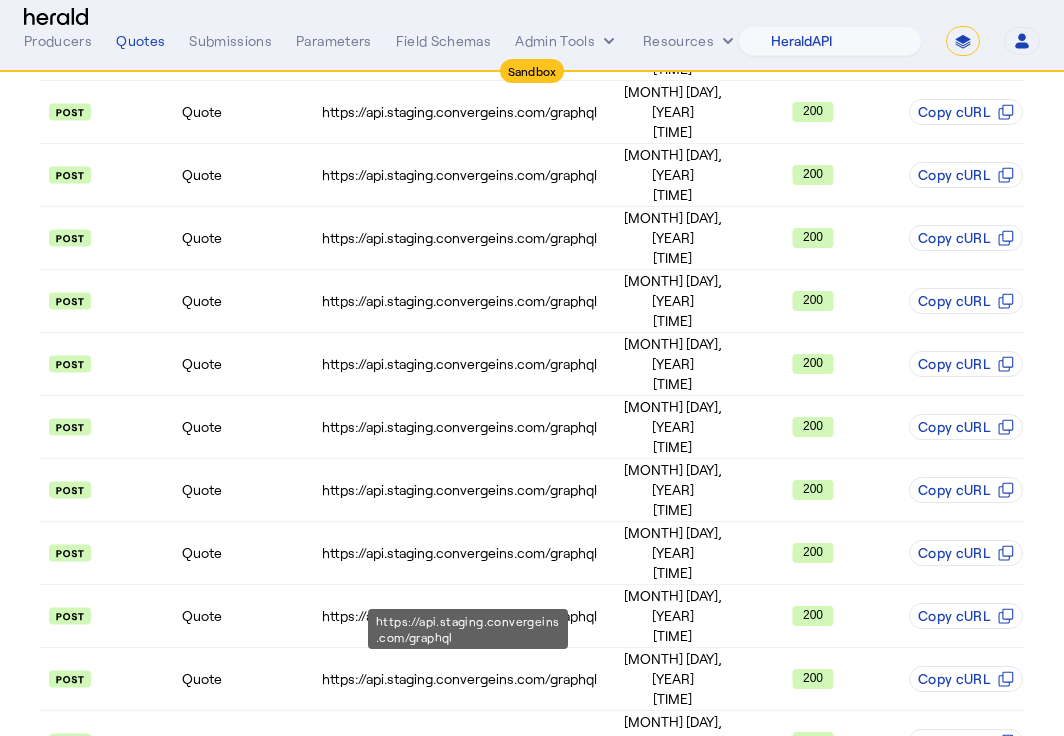 click on "https://api.staging.convergeins.com/graphql" at bounding box center (468, 629) 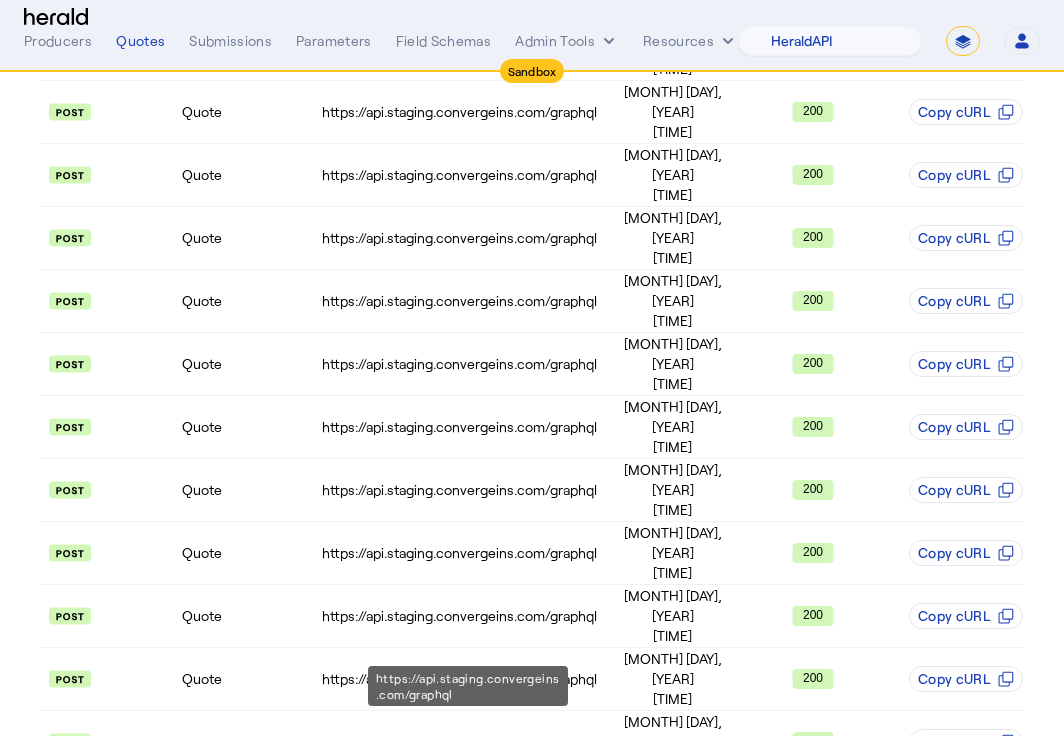 click on "10:16:24:24 AM" 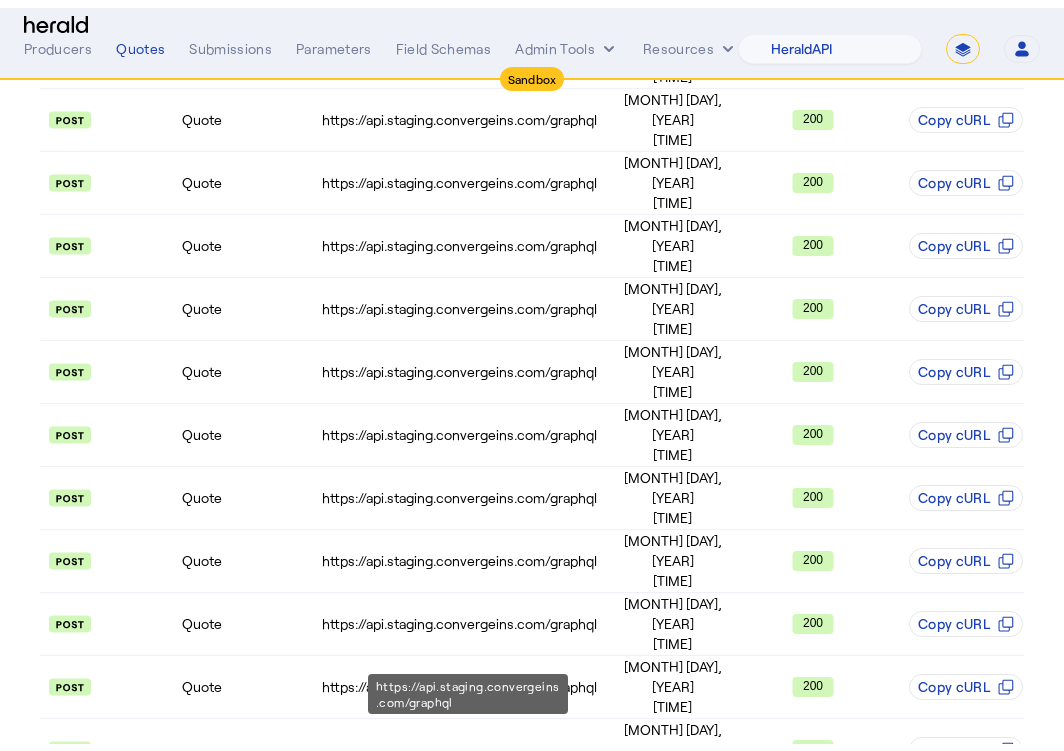 scroll, scrollTop: 0, scrollLeft: 0, axis: both 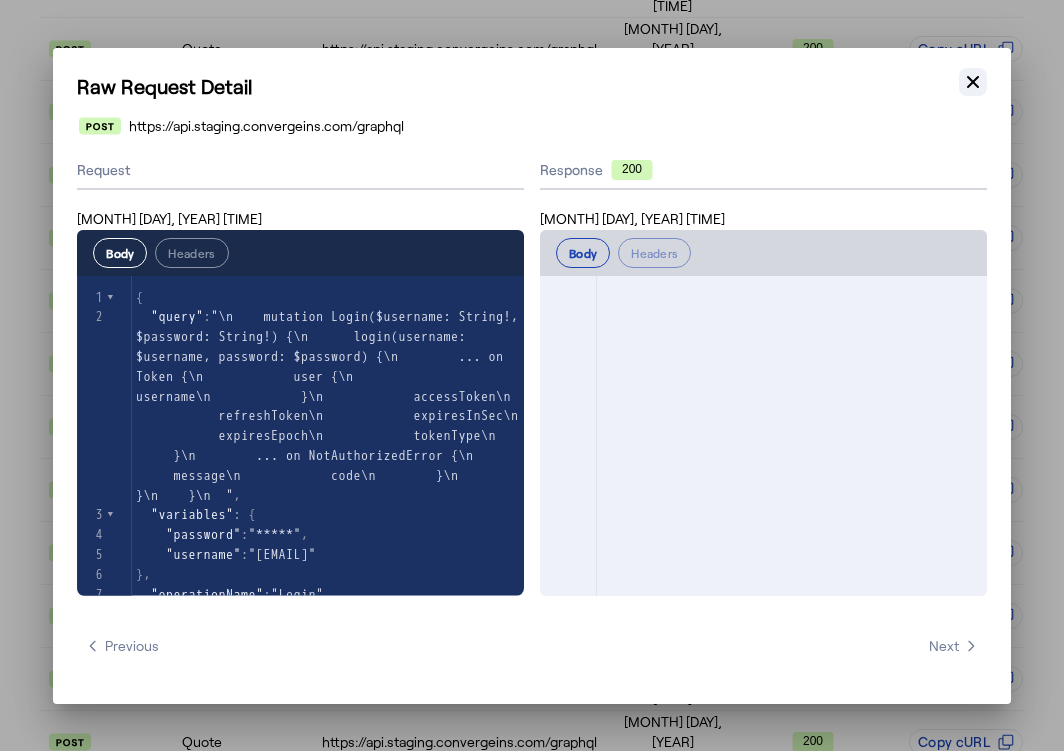 click 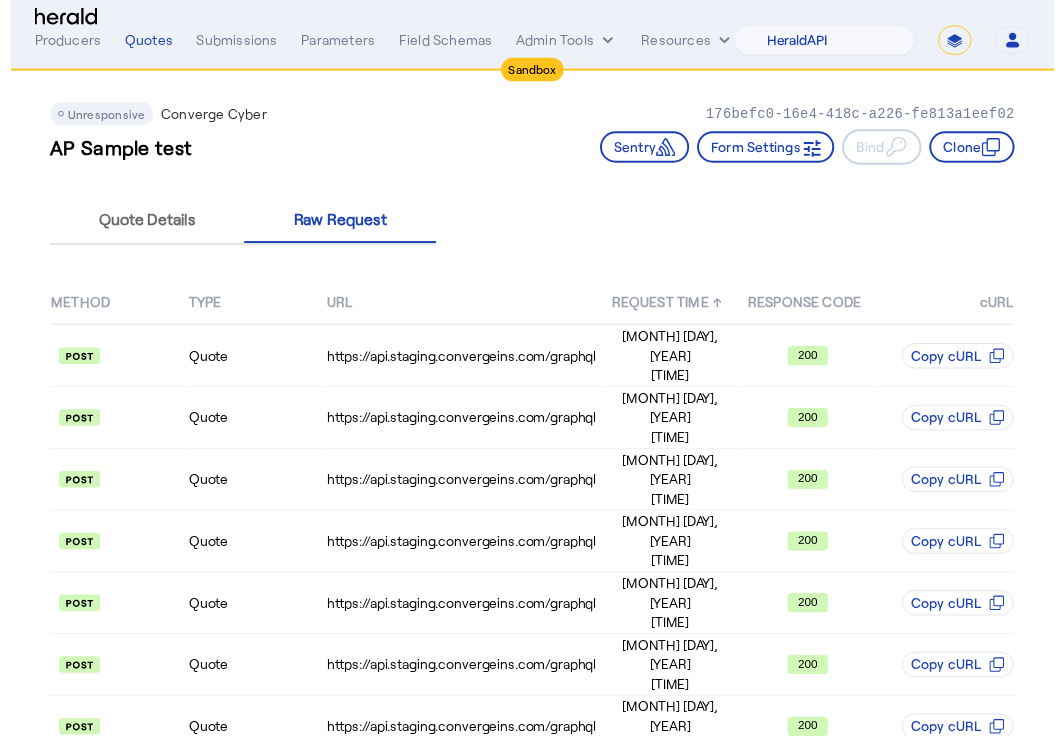 scroll, scrollTop: 1511, scrollLeft: 0, axis: vertical 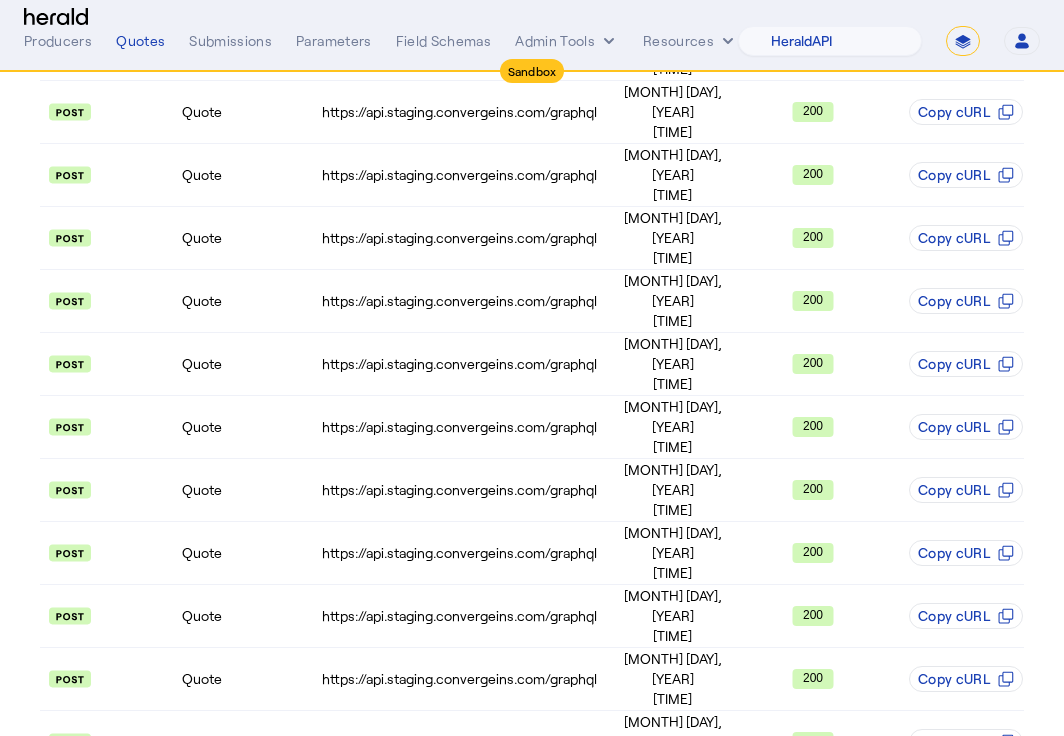 click on "10:16:26:26 AM" 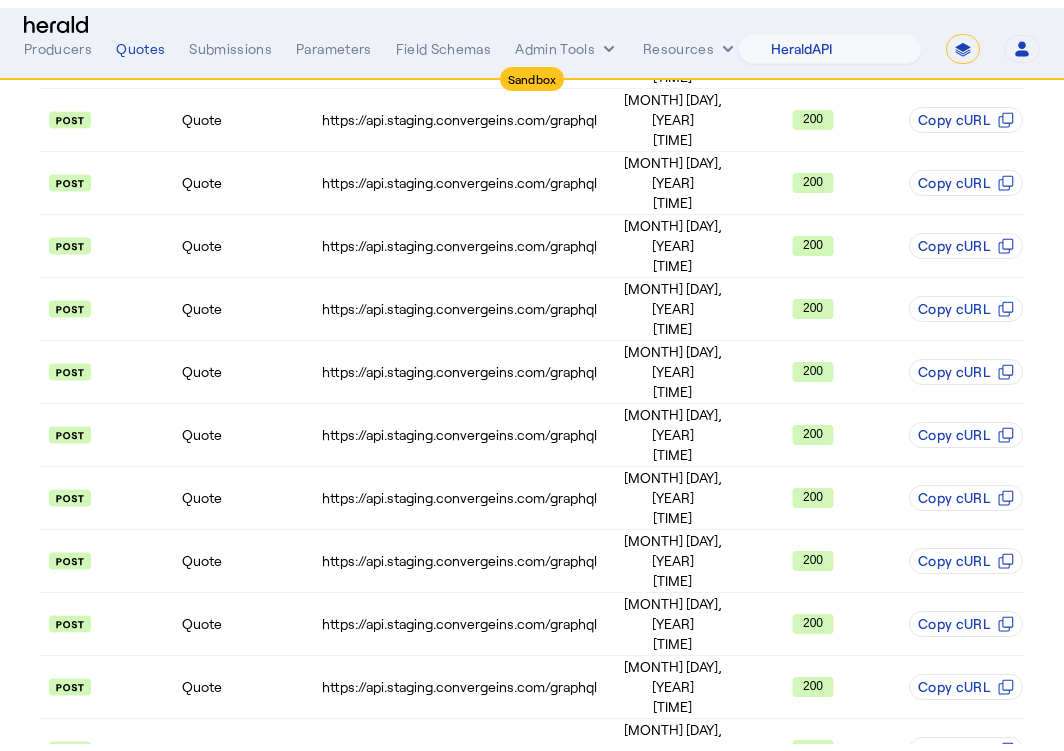 scroll, scrollTop: 0, scrollLeft: 0, axis: both 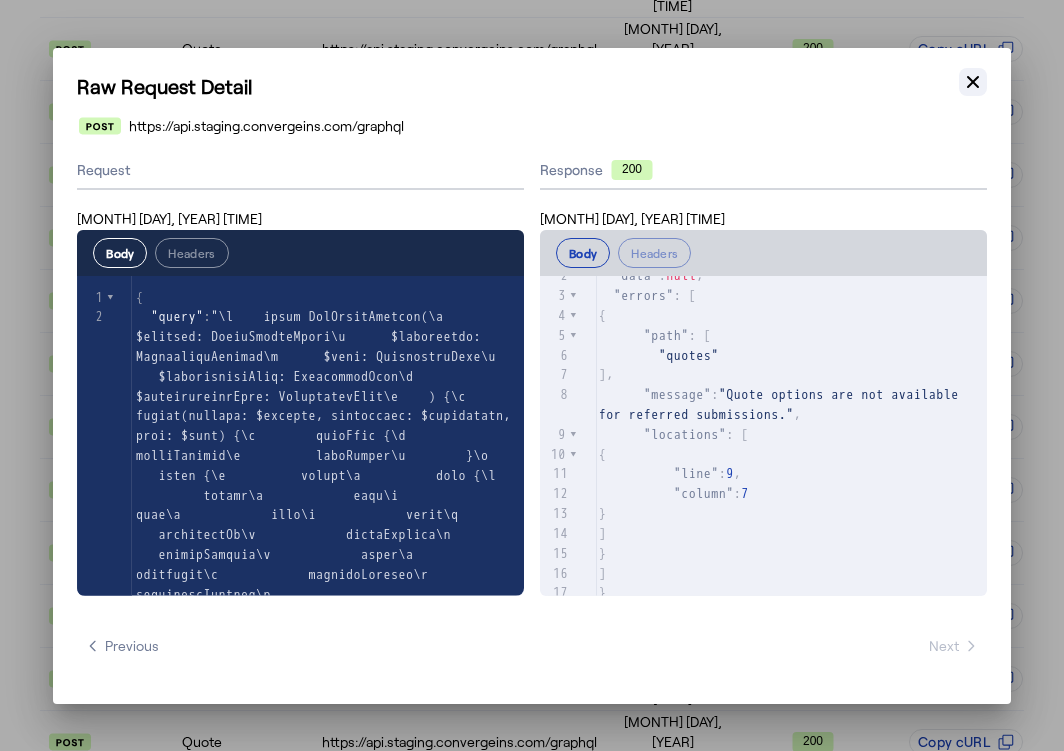 click 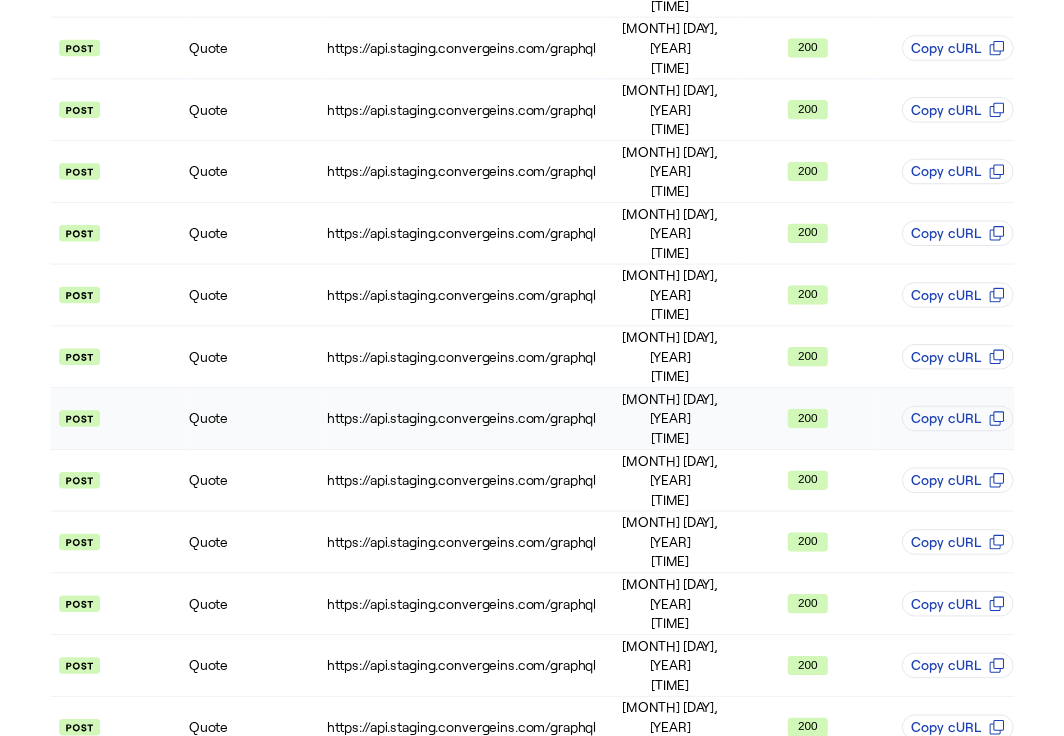 scroll, scrollTop: 1511, scrollLeft: 0, axis: vertical 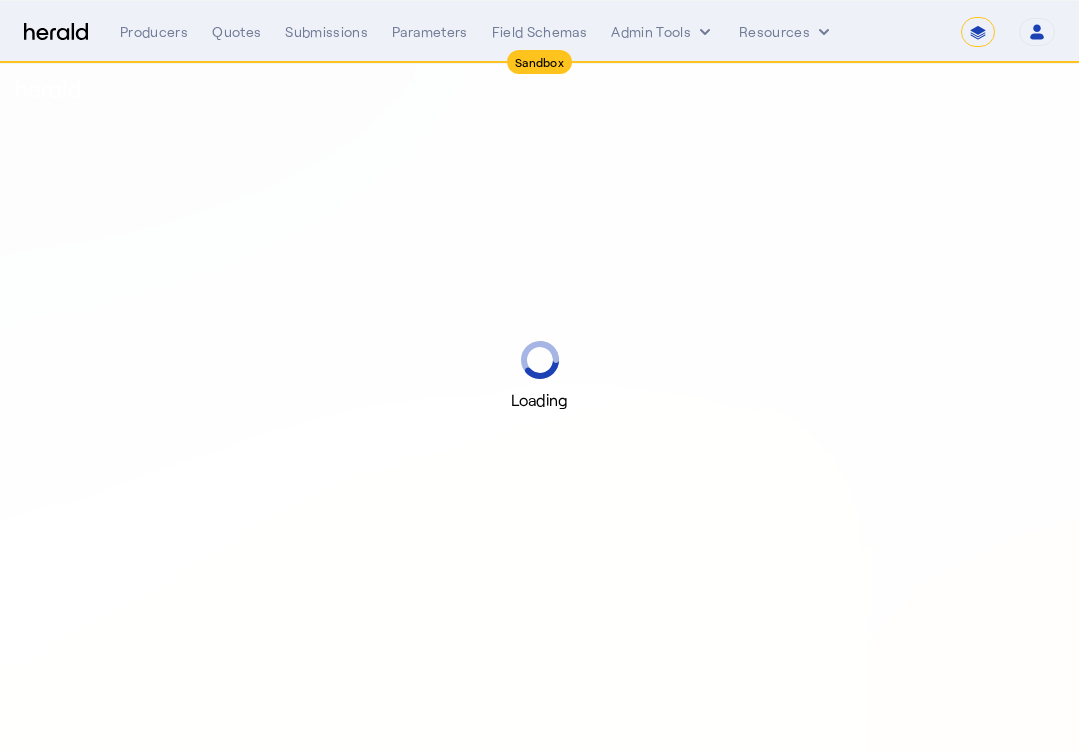 select on "*******" 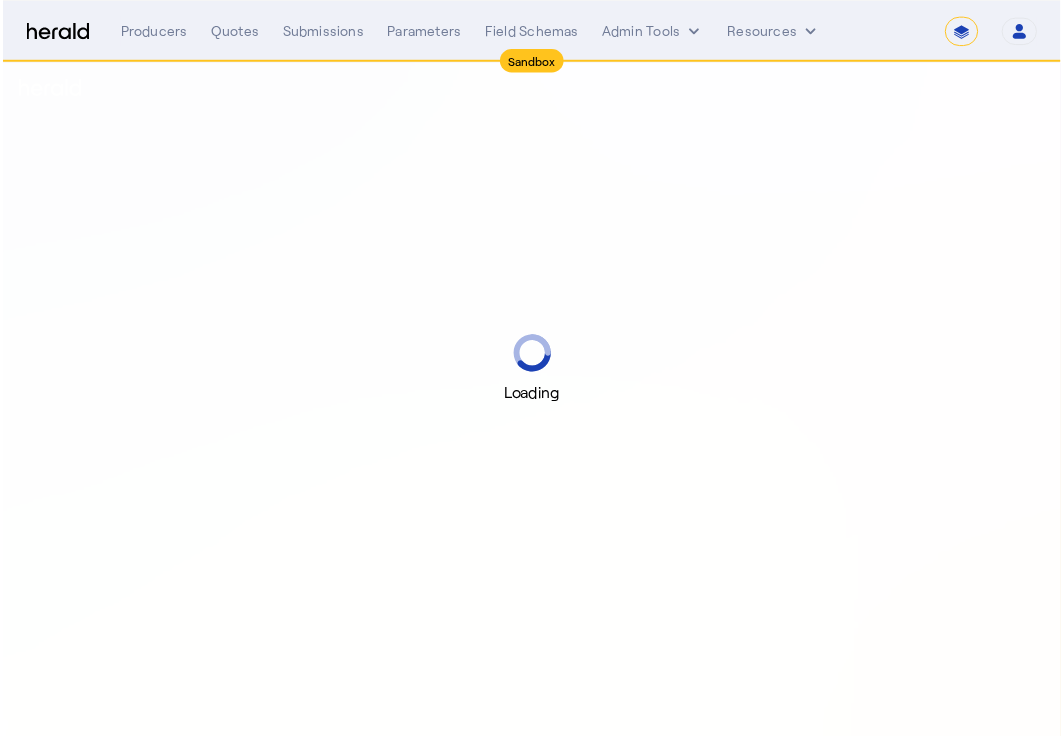 scroll, scrollTop: 0, scrollLeft: 0, axis: both 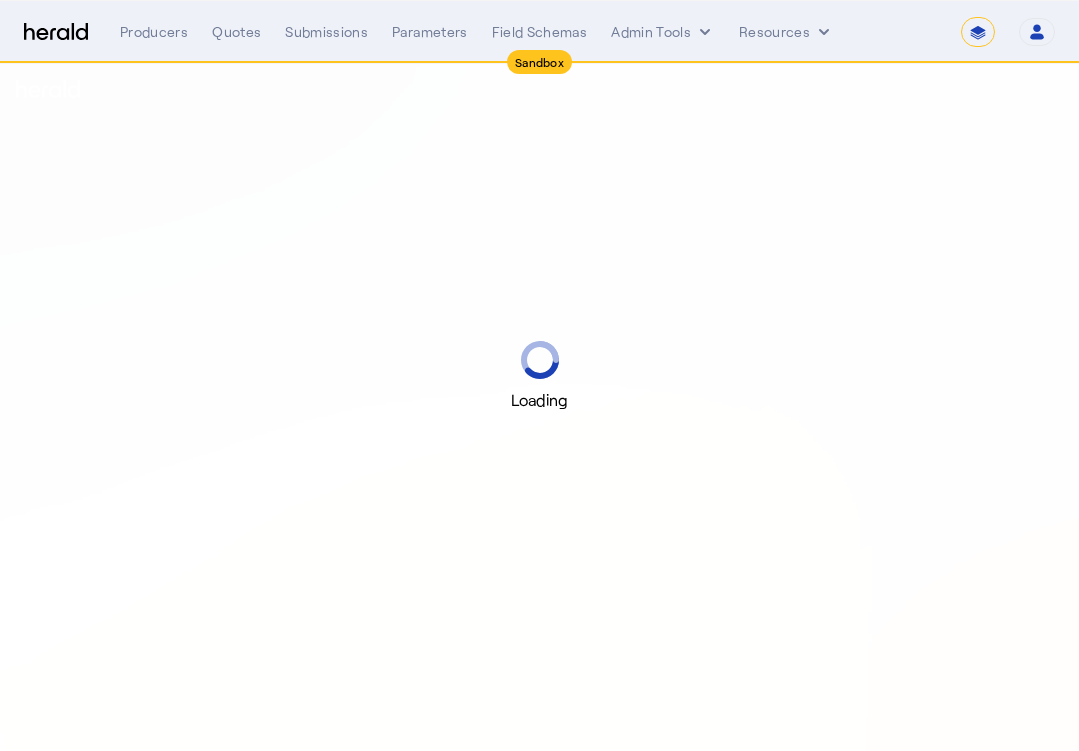 select on "pfm_2v8p_herald_api" 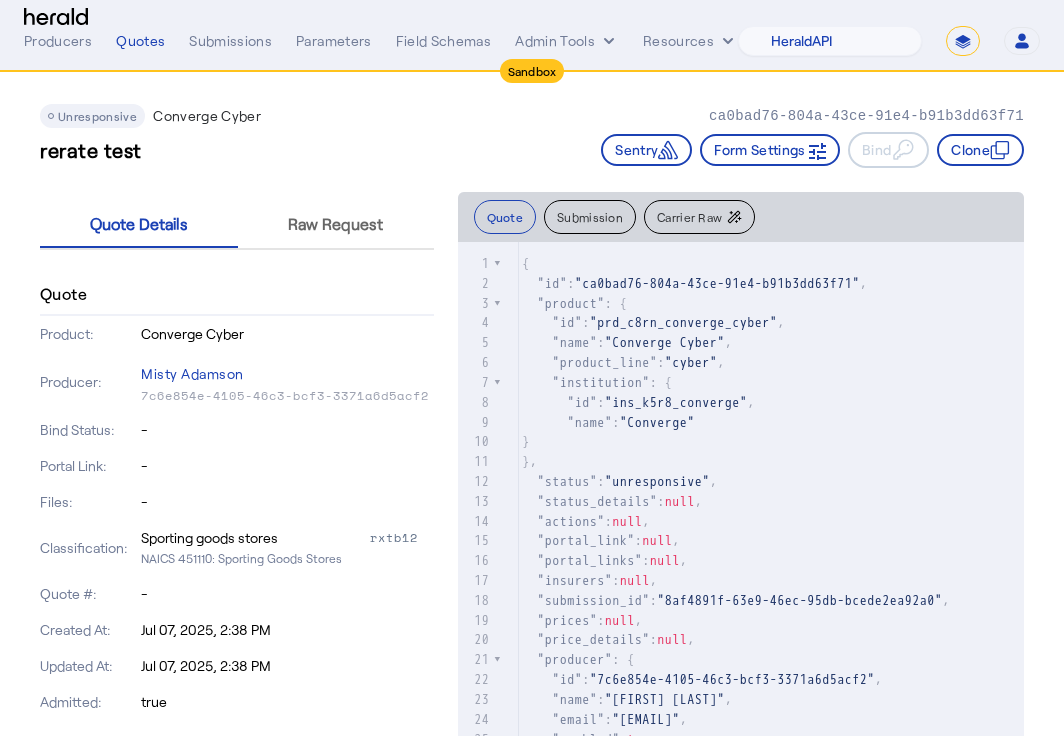 click on "Quote Details Raw Request  Quote   Product:   Converge Cyber   Producer:   [FIRST] [LAST]   [UUID]   Bind Status:   -   Portal Link:   -   Files:   -   Classification:   Sporting goods stores   rxtb12   NAICS 451110: Sporting Goods Stores   Quote #:   -   Created At:   Jul 07, [YEAR], [TIME]   Updated At:   Jul 07, [YEAR], [TIME]   Admitted:   true   Coverage Details   Cyber Effective Date   [YEAR]-[MONTH]-[DAY]   Aggregate Limit   $1,000,000.00   Social Engineering Limit   $250,000.00   Aggregate Retention   $5,000.00   Waiting Period (hours)   $12.00   Social Engineering Deductible   $5,000.00   Per Claim Retention   $5,000.00   Cyber Risk Retroactive Date      Contingent Business Interruption Limit      Contingent Business Interruption Retention      Data Breach Costs Outside the Limit      Data Breach Costs Outside the Limit Retention      Data Breach Liability Limit      Data Breach Liability Retention      Data Breach Response Limit      Data Breach Response Retention" 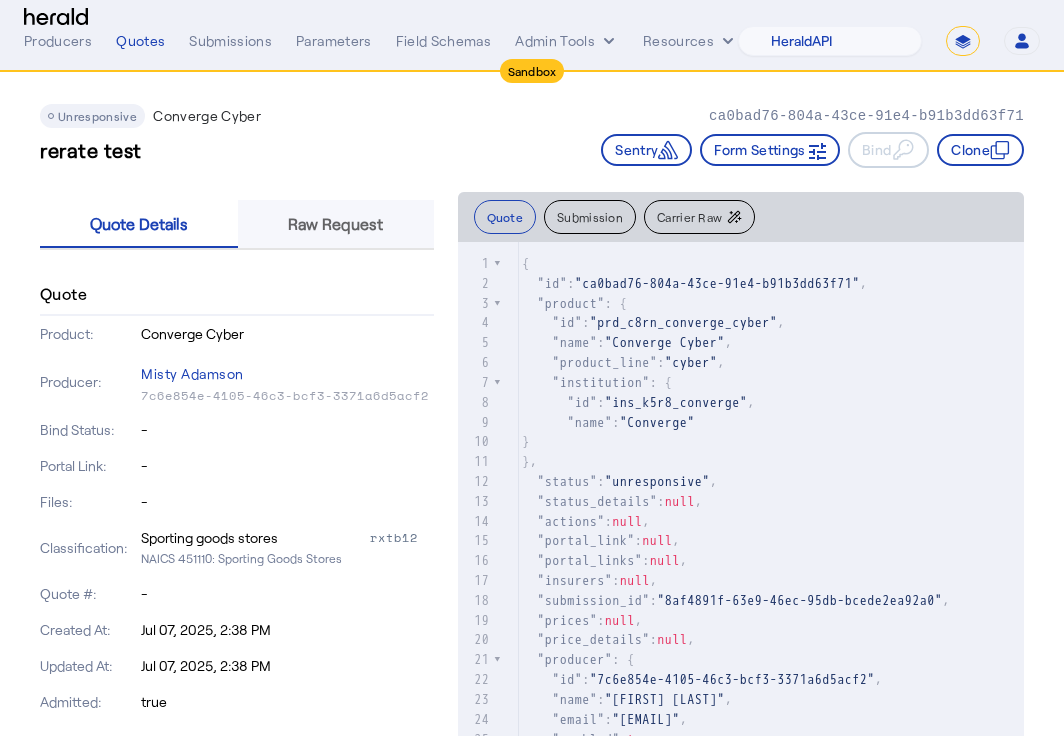 click on "Raw Request" at bounding box center (335, 224) 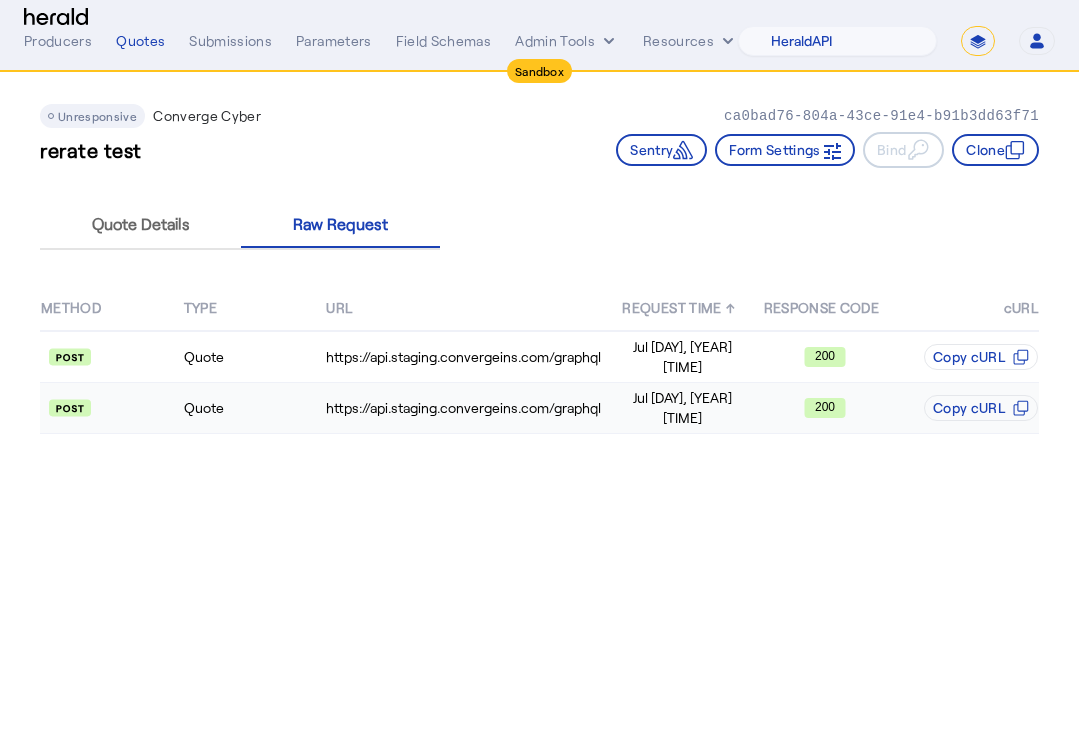 click on "Jul [DAY], [YEAR]" 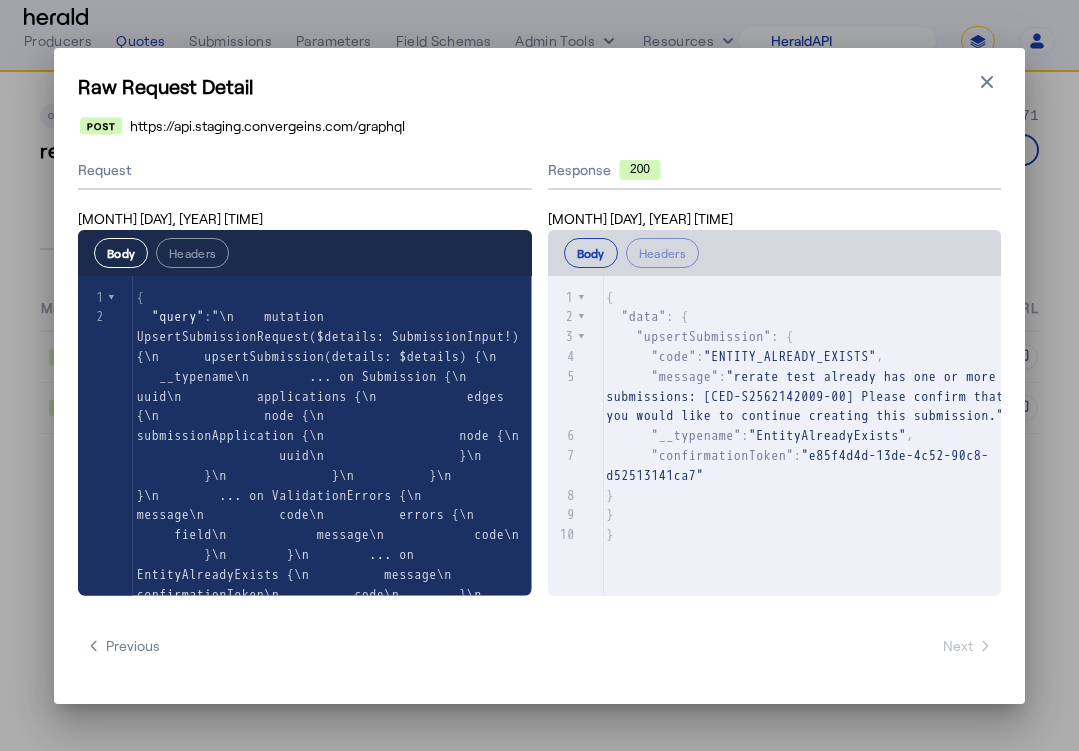 drag, startPoint x: 994, startPoint y: 75, endPoint x: 883, endPoint y: 67, distance: 111.28792 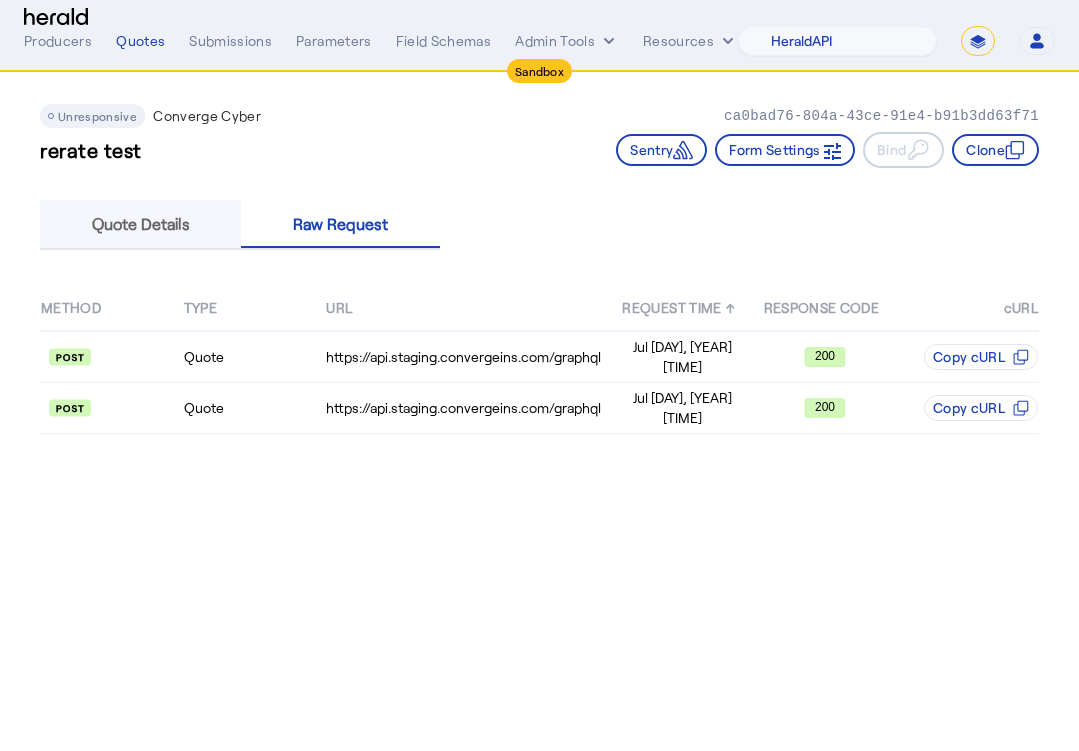 click on "Quote Details" at bounding box center (141, 224) 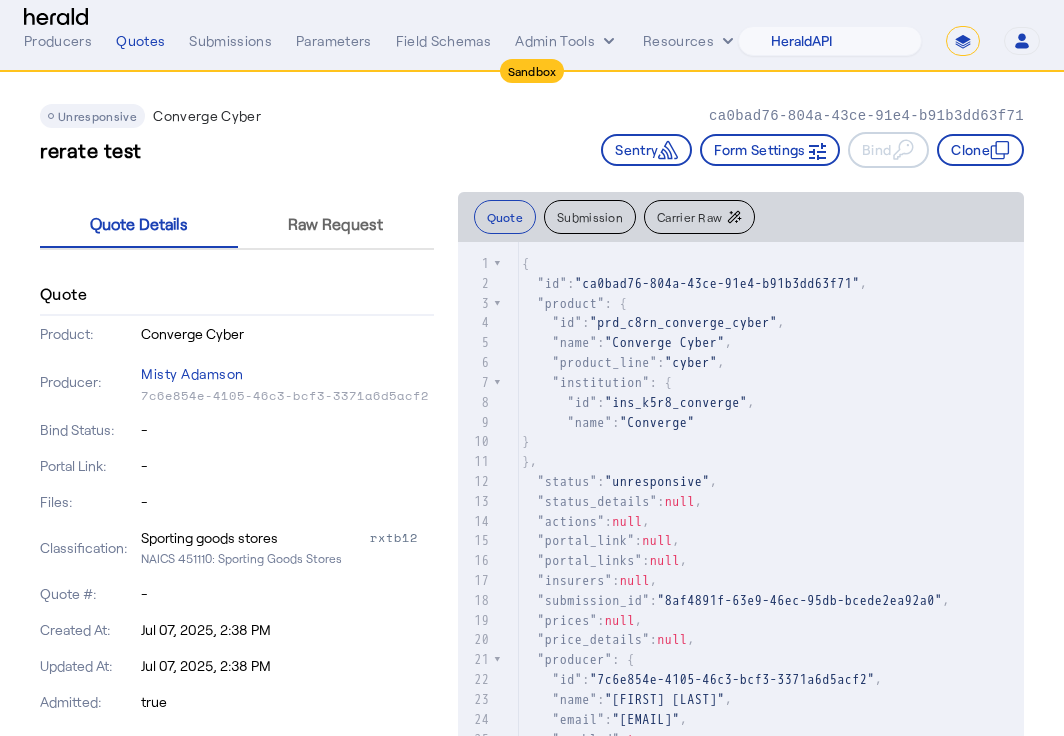 click on "}," 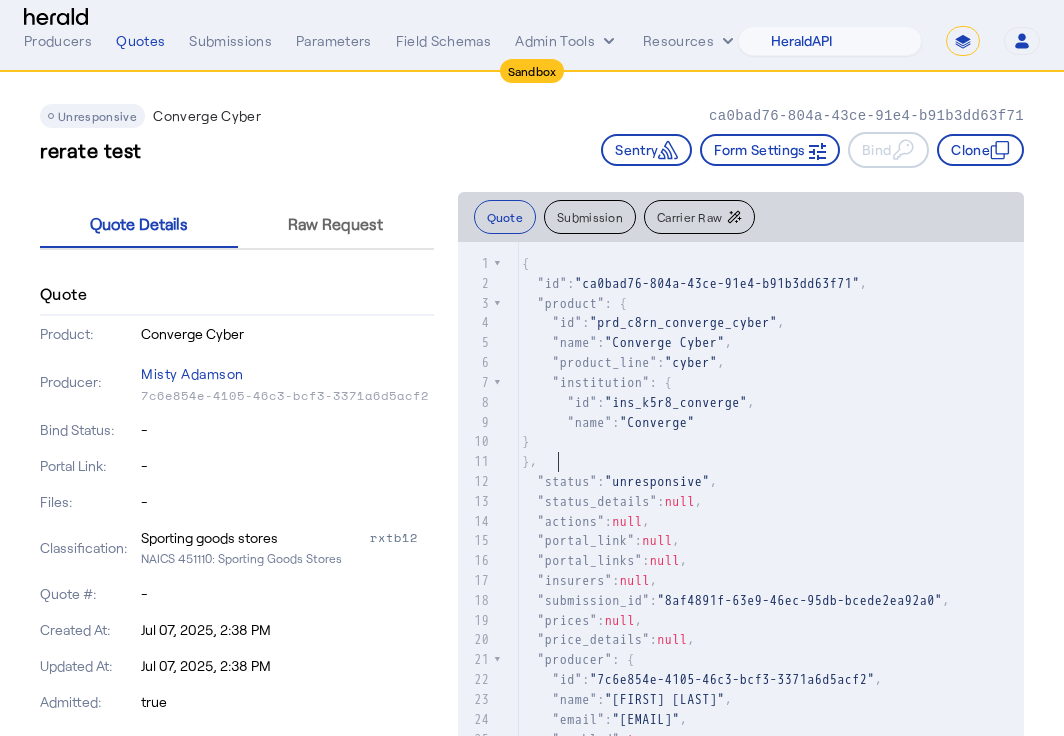 scroll, scrollTop: 2, scrollLeft: 0, axis: vertical 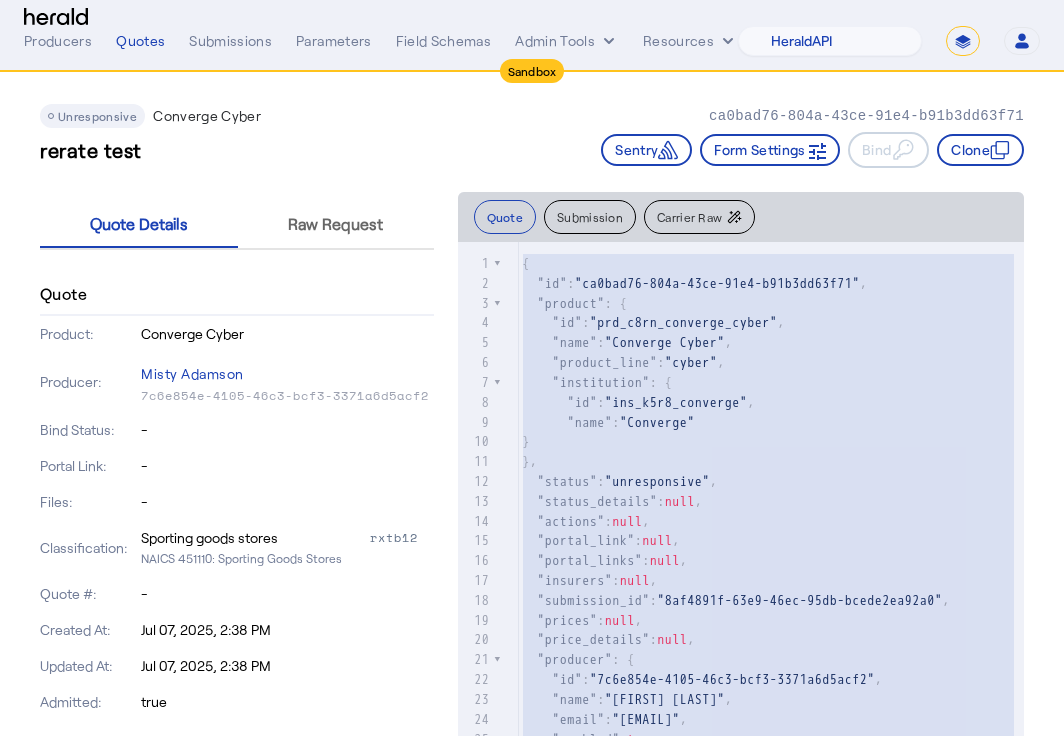 click on "}," 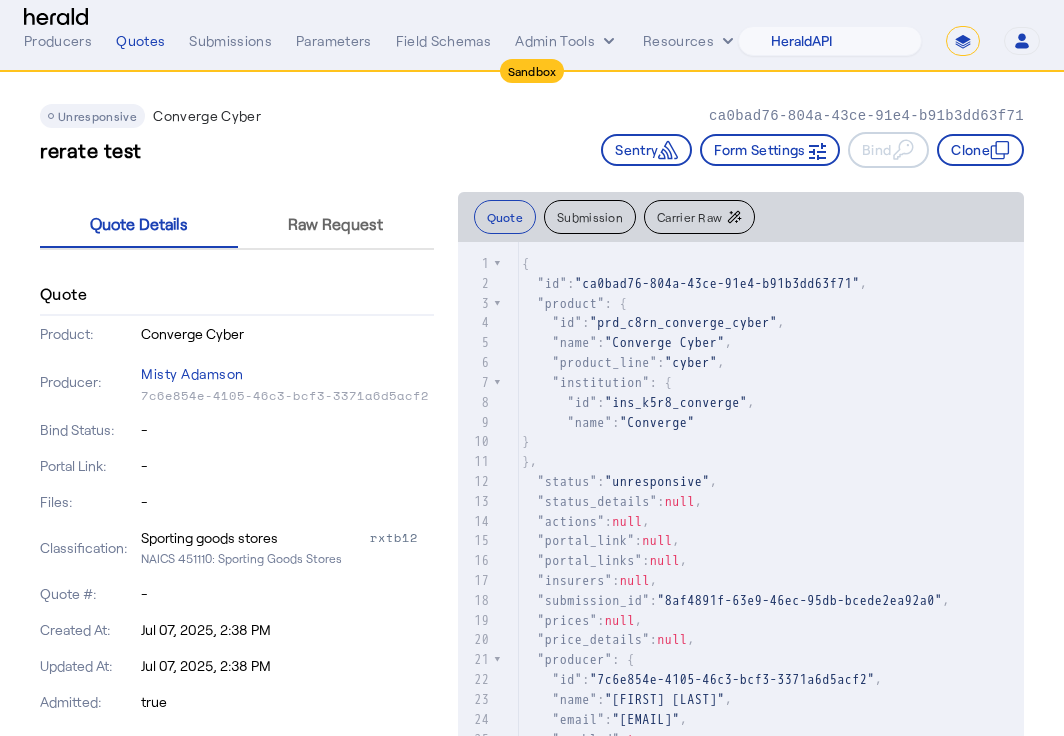 click on "Submission" 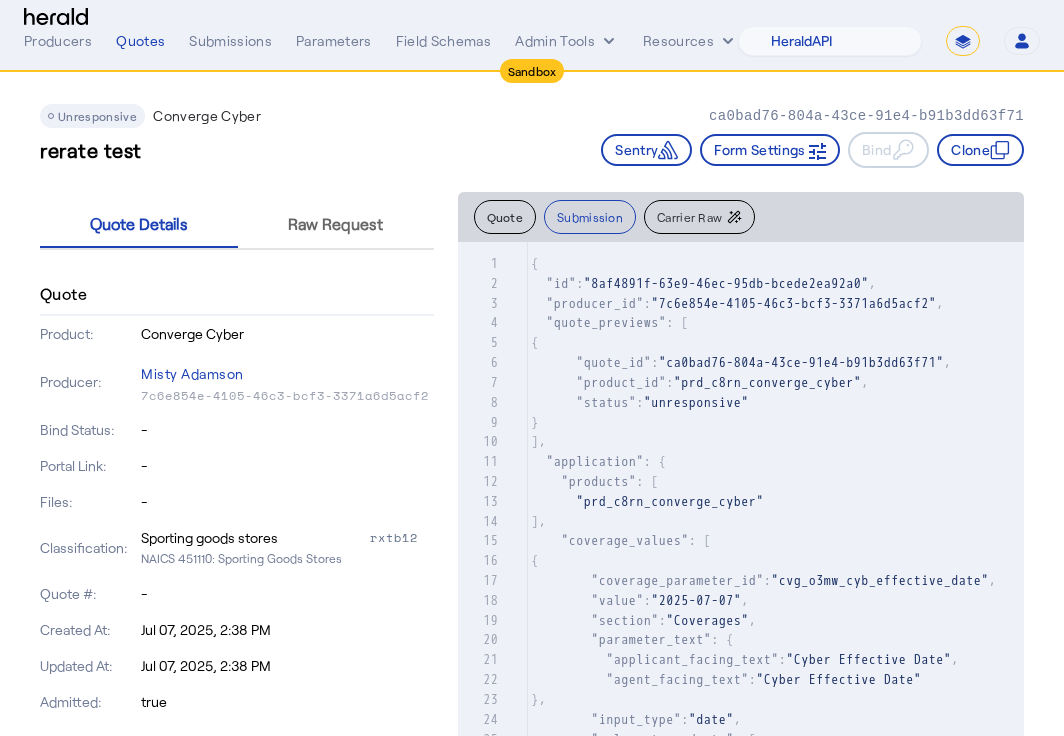 type on "**********" 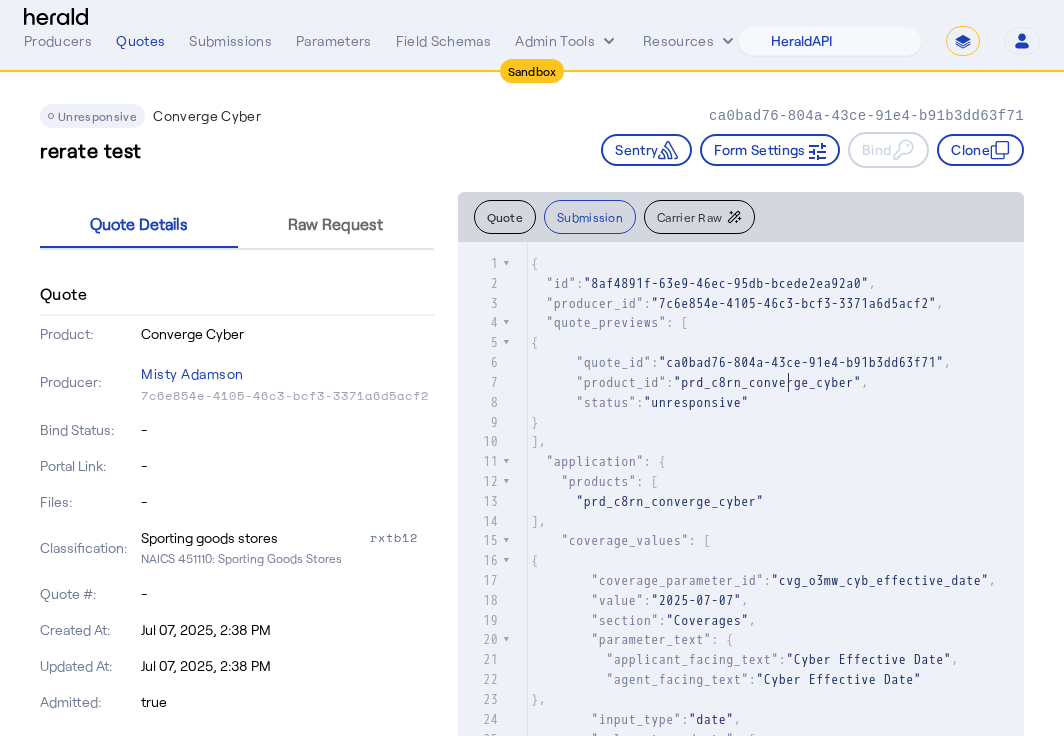 click on ""quote_id" :  "ca0bad76-804a-43ce-91e4-b91b3dd63f71" ," 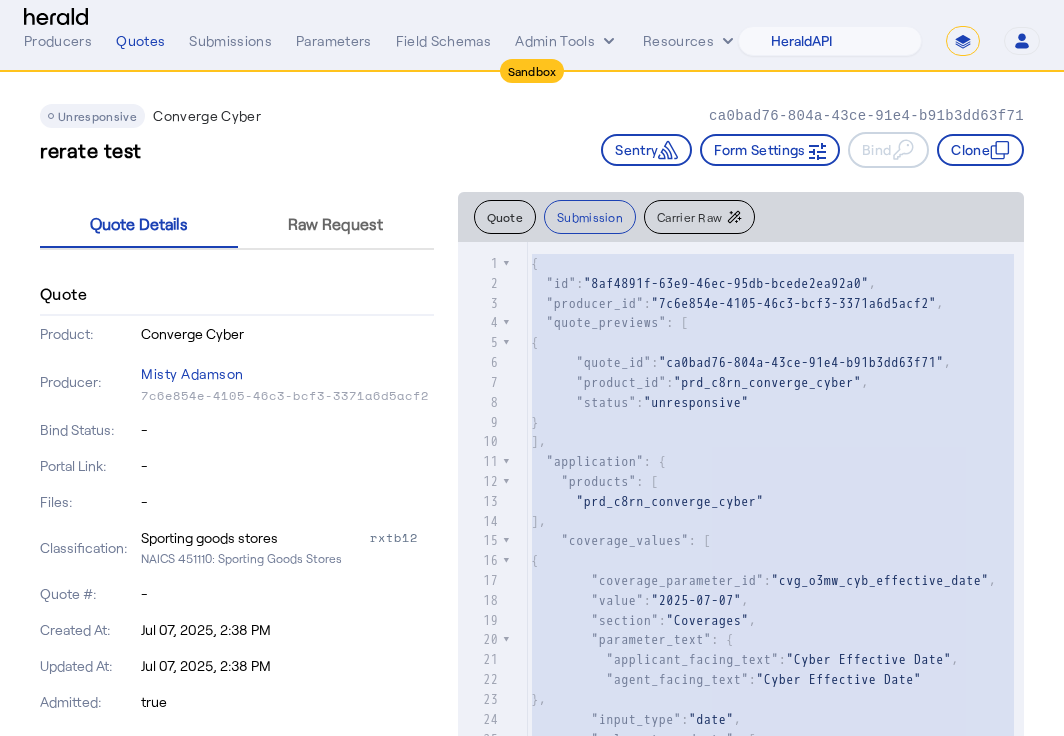 click 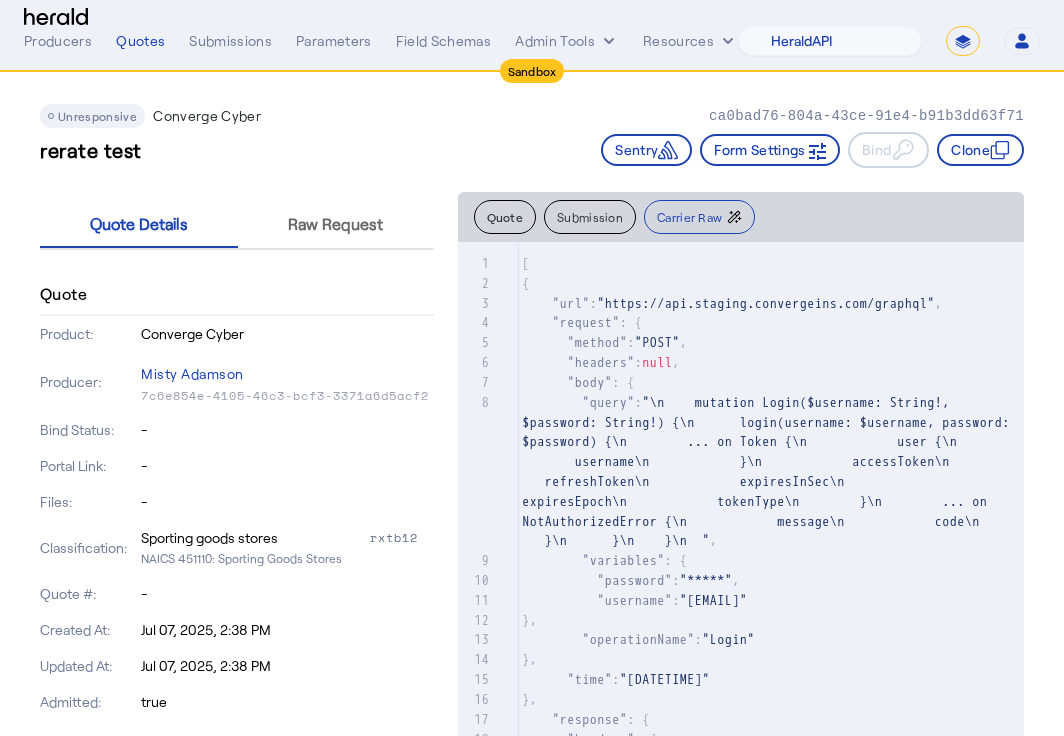 click on ""\n    mutation Login($username: String!, $password: String!) {\n      login(username: $username, password: $password) {\n        ... on Token {\n            user {\n                username\n            }\n            accessToken\n            refreshToken\n            expiresInSec\n            expiresEpoch\n            tokenType\n        }\n        ... on NotAuthorizedError {\n            message\n            code\n        }\n      }\n    }\n  "" 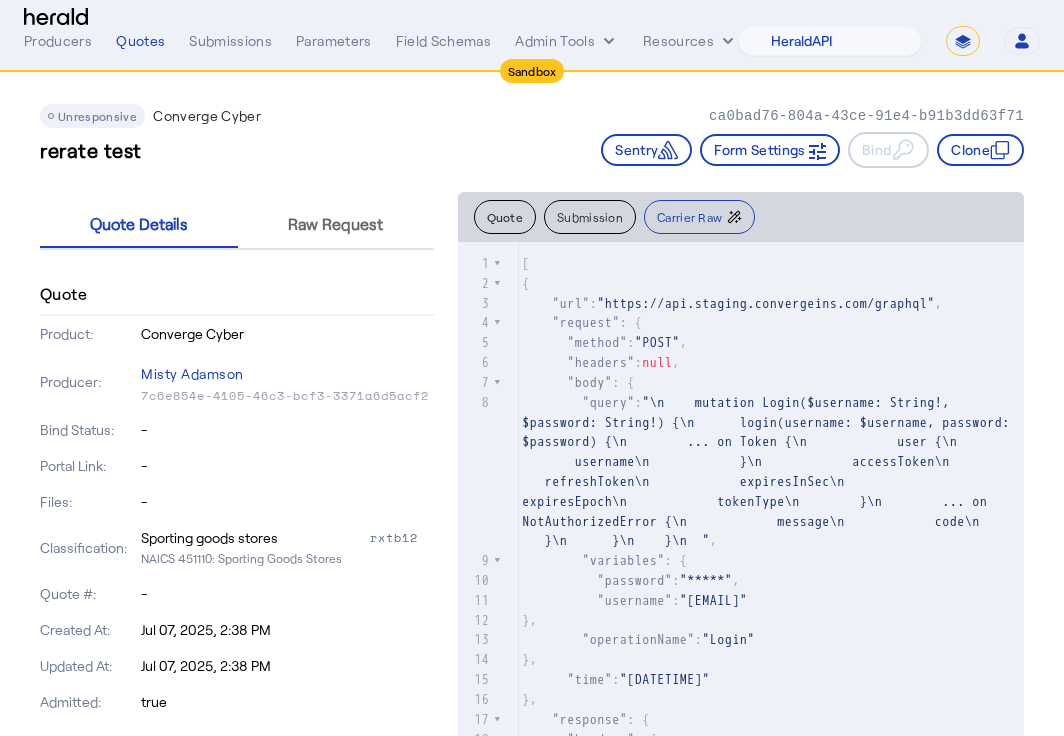 type on "**********" 